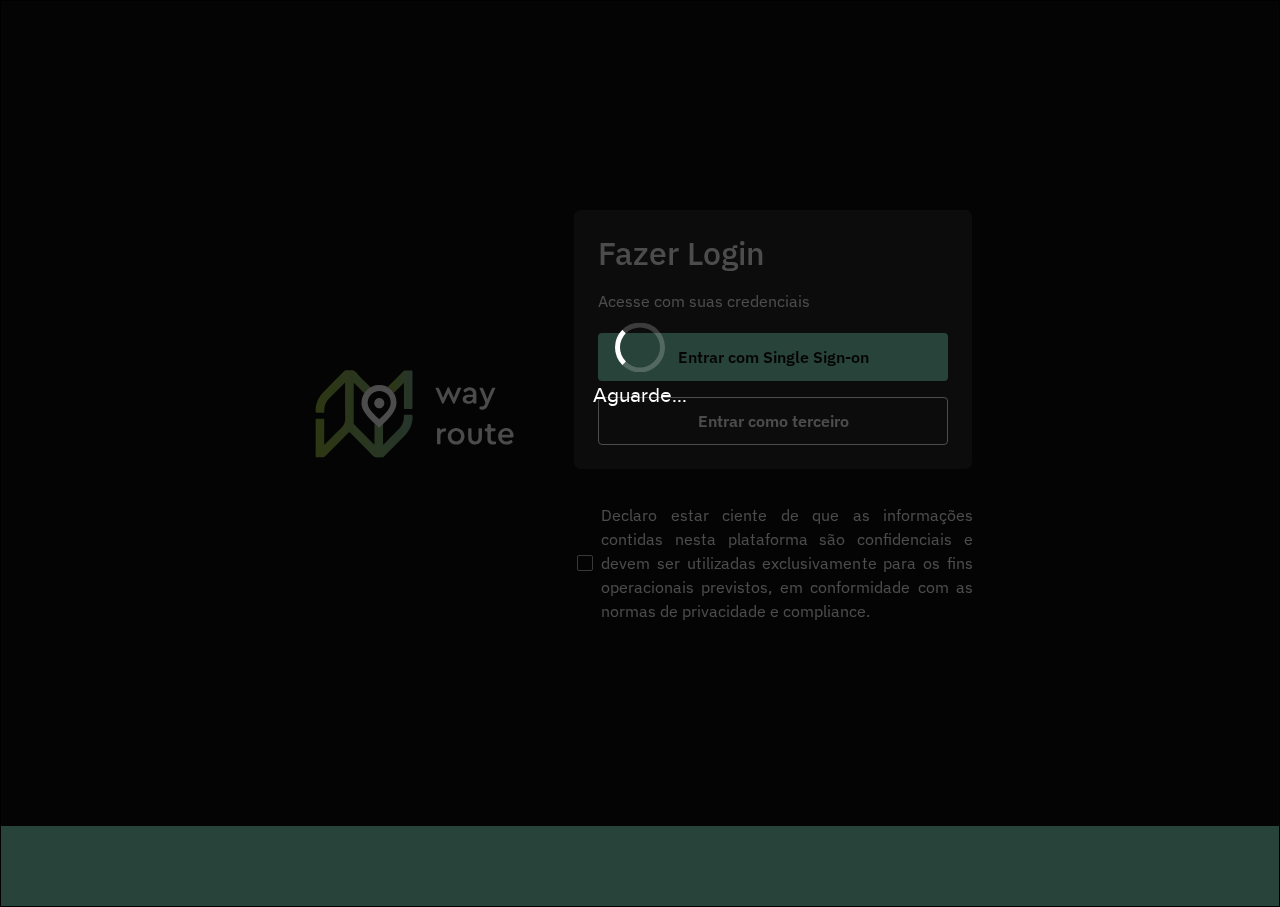 scroll, scrollTop: 0, scrollLeft: 0, axis: both 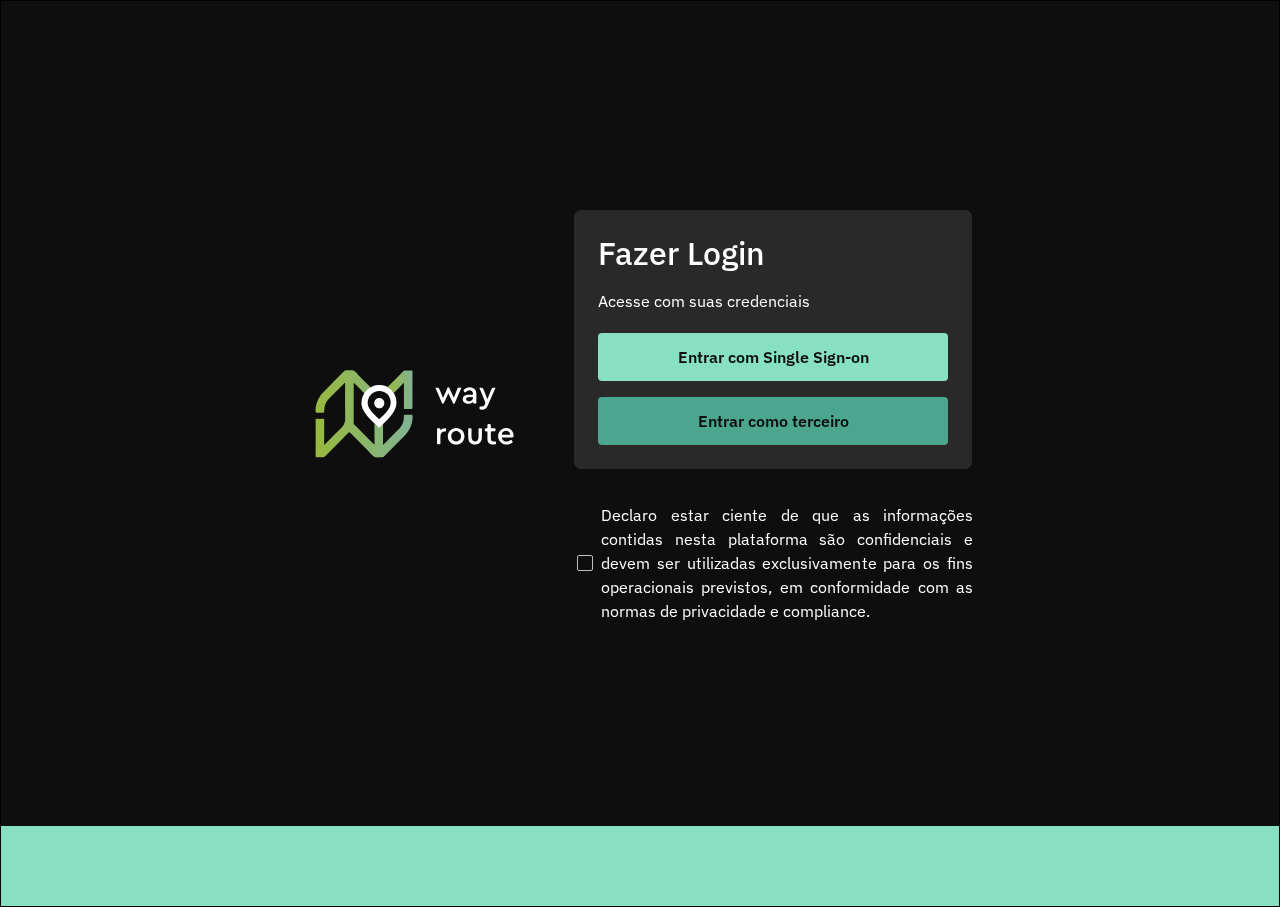 click on "Entrar como terceiro" at bounding box center (773, 421) 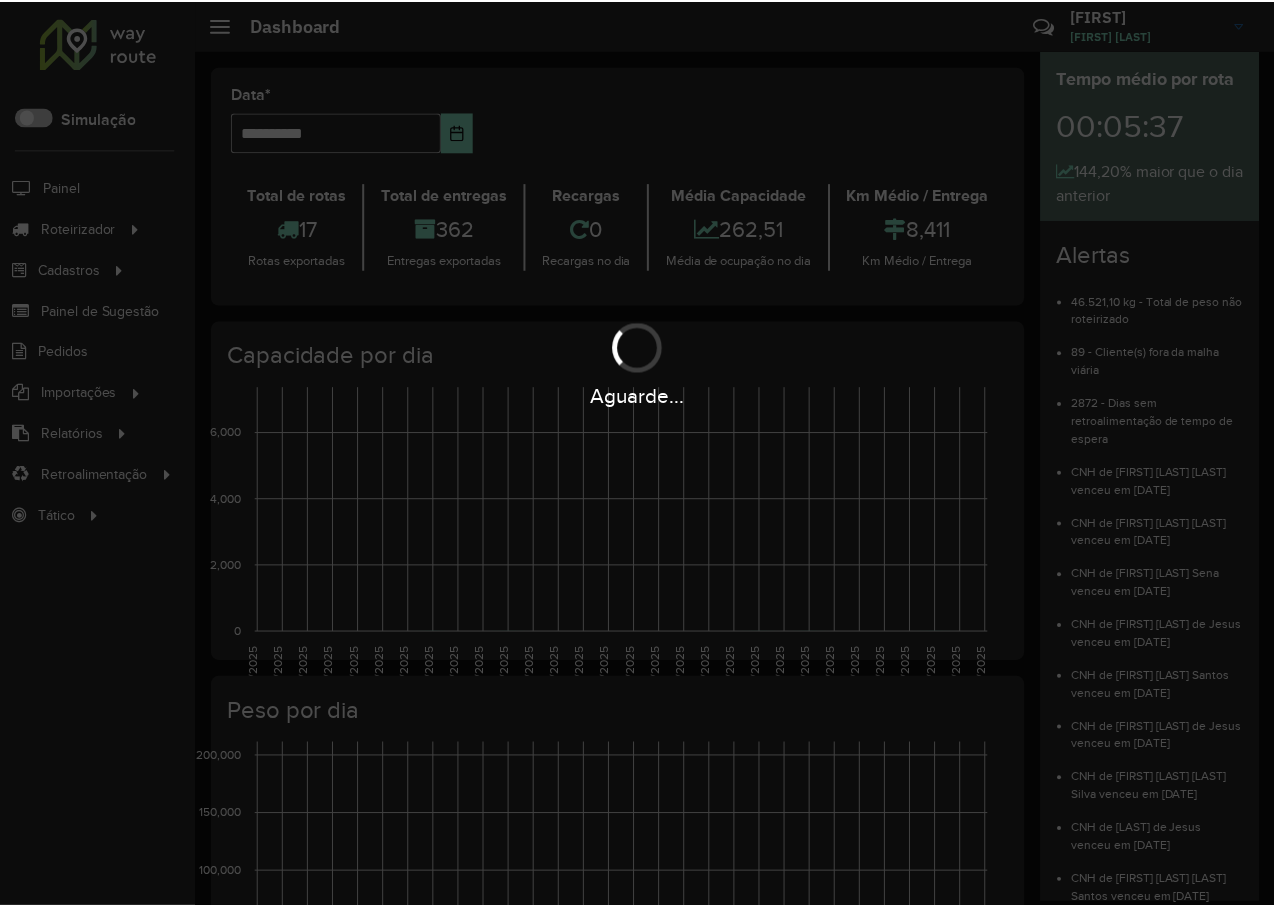 scroll, scrollTop: 0, scrollLeft: 0, axis: both 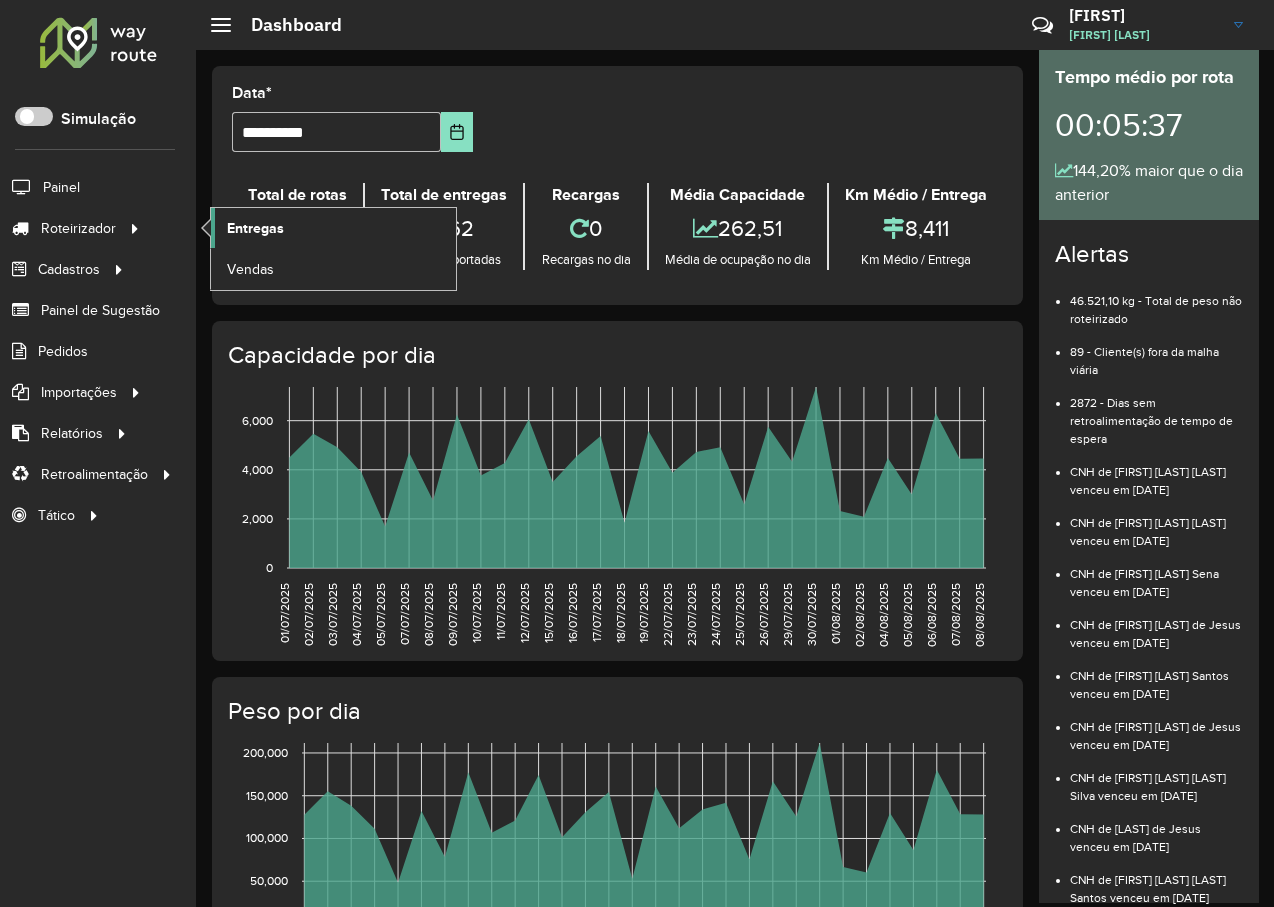 click on "Entregas" 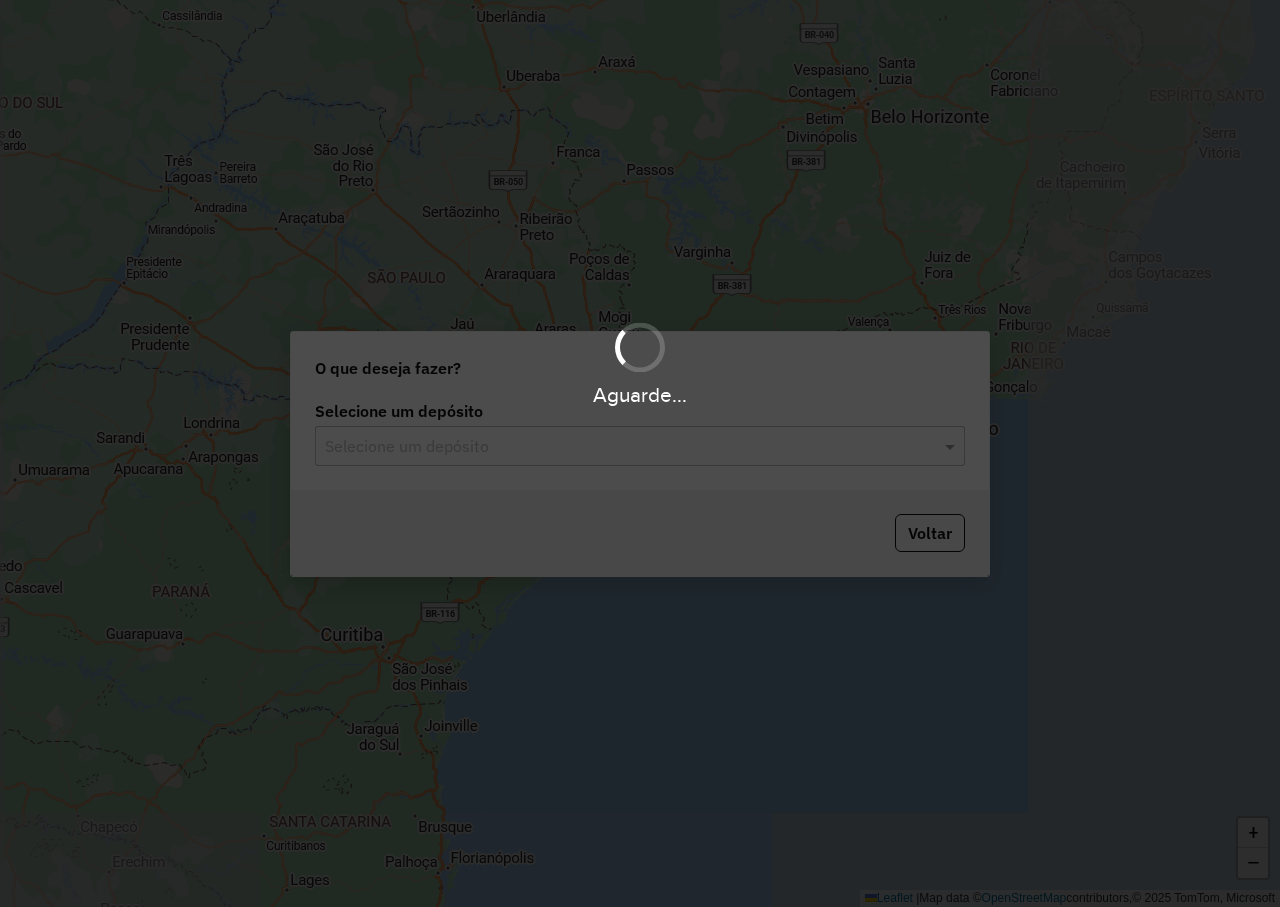 scroll, scrollTop: 0, scrollLeft: 0, axis: both 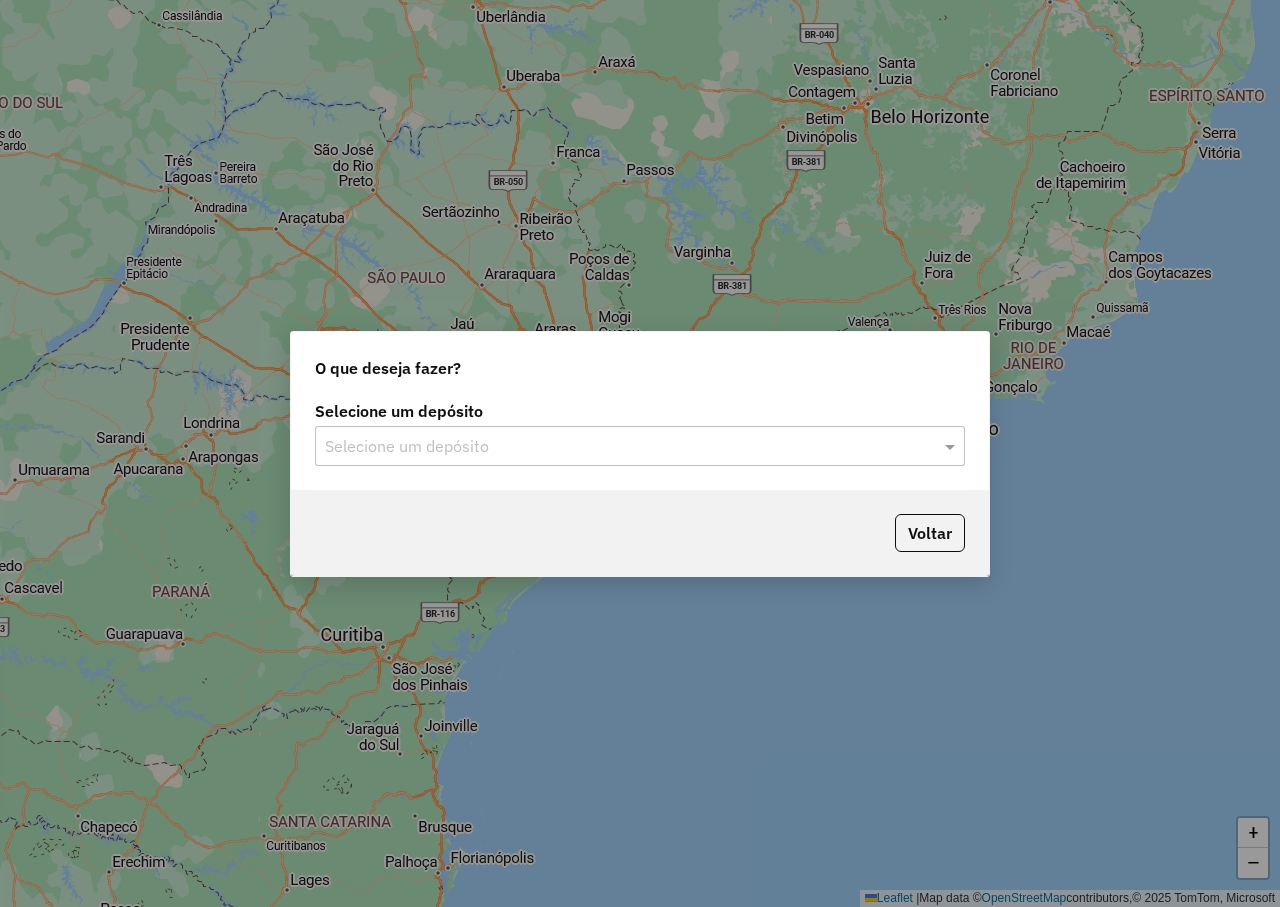 click on "Selecione um depósito" 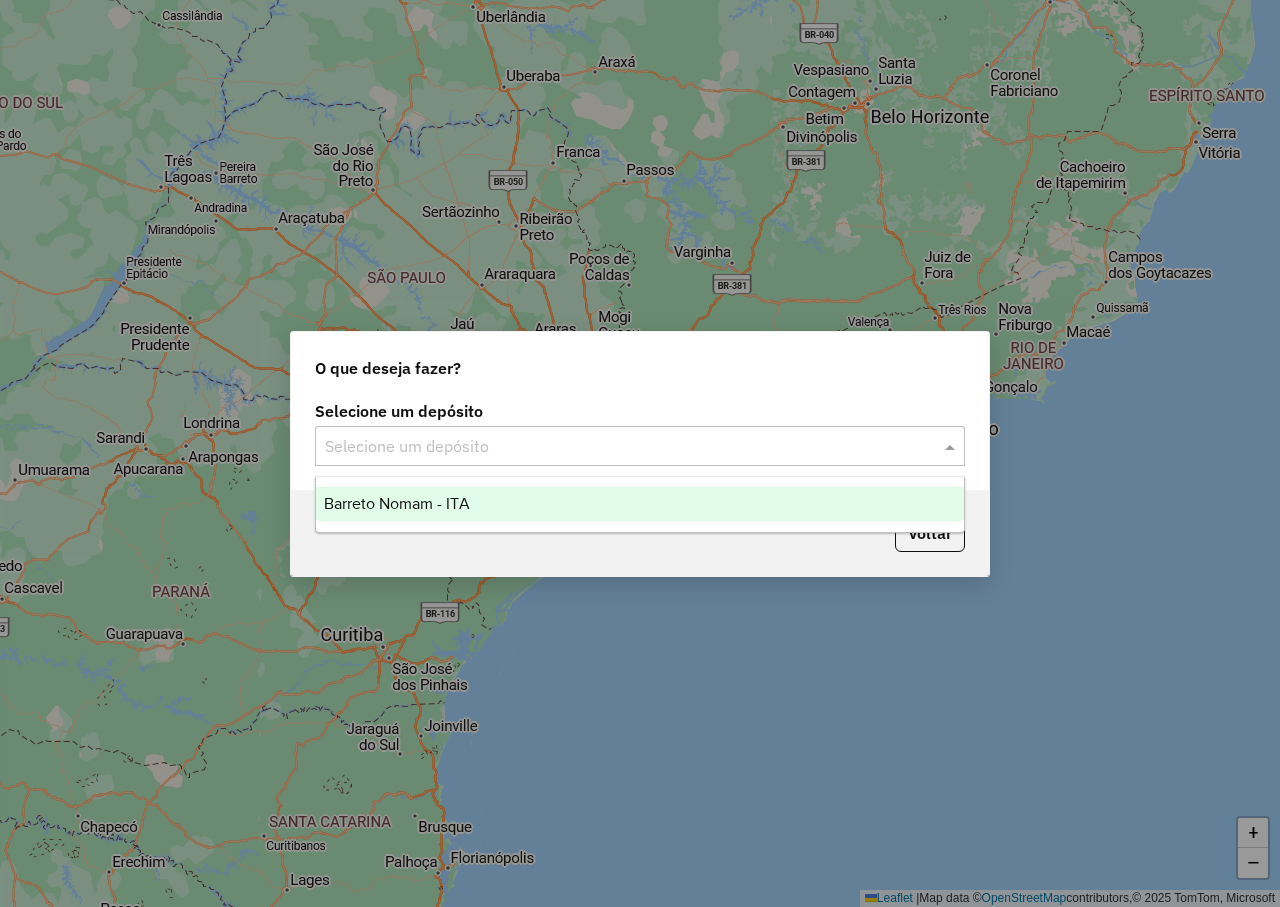 click on "Barreto Nomam -  ITA" at bounding box center [640, 504] 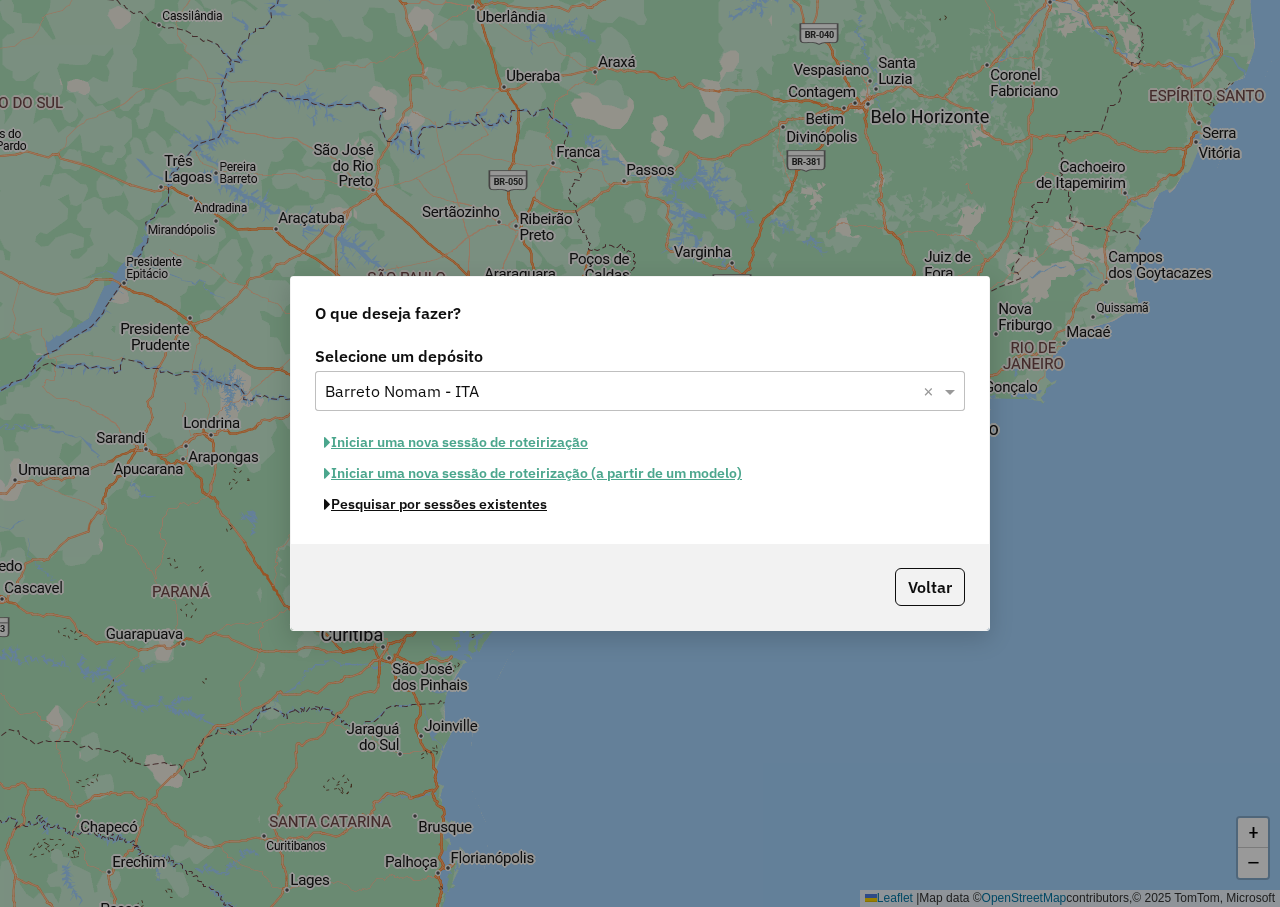 click on "Pesquisar por sessões existentes" 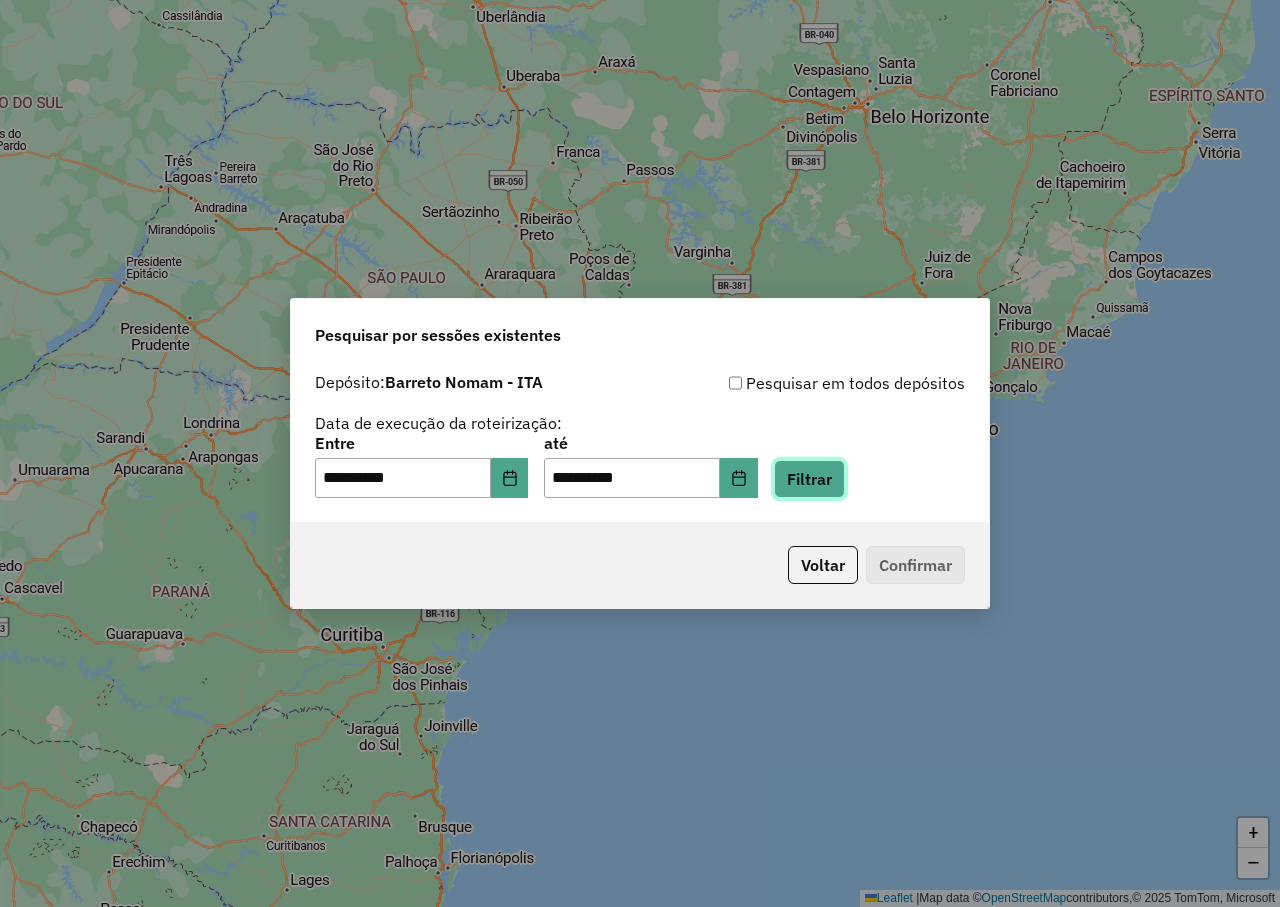 click on "Filtrar" 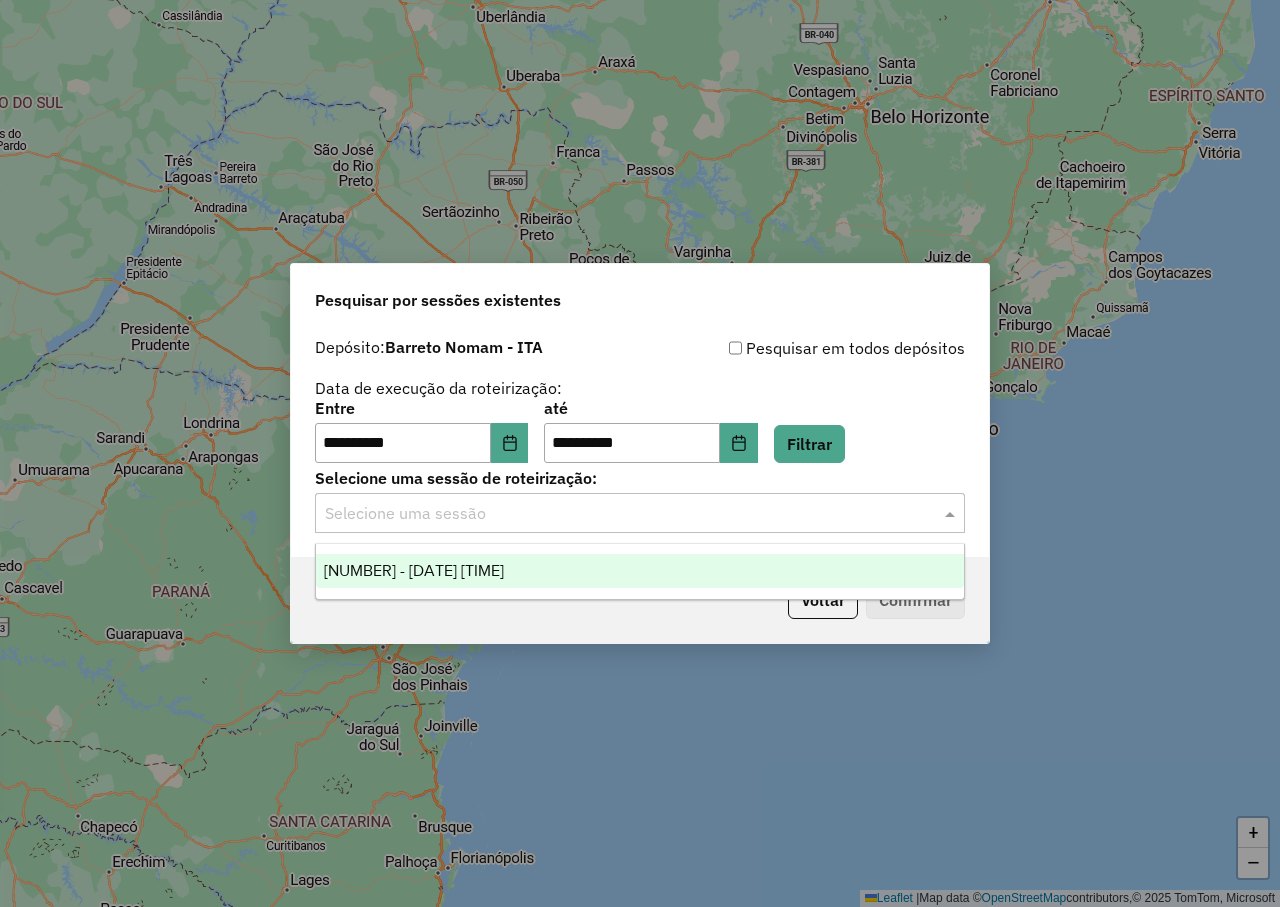 click 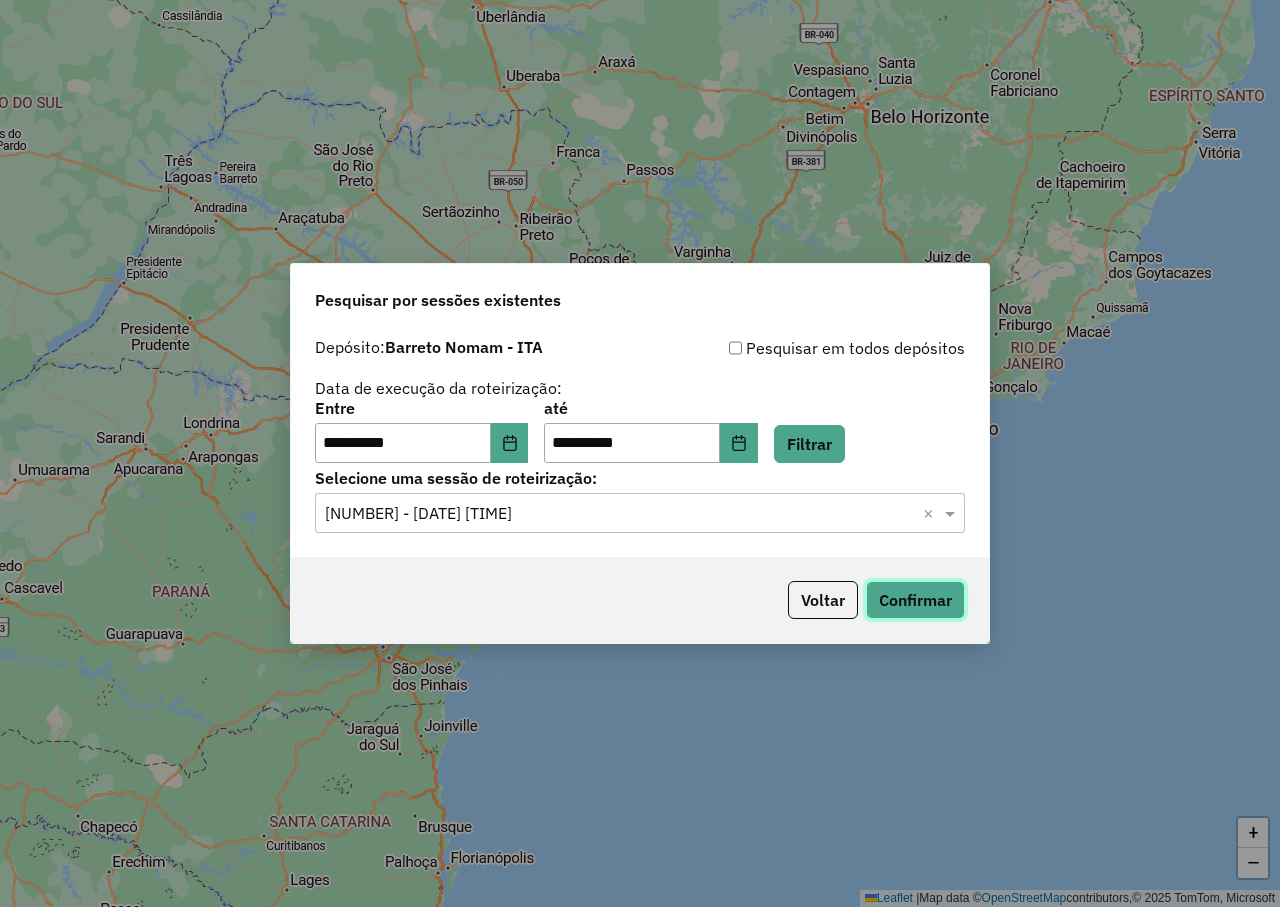 click on "Confirmar" 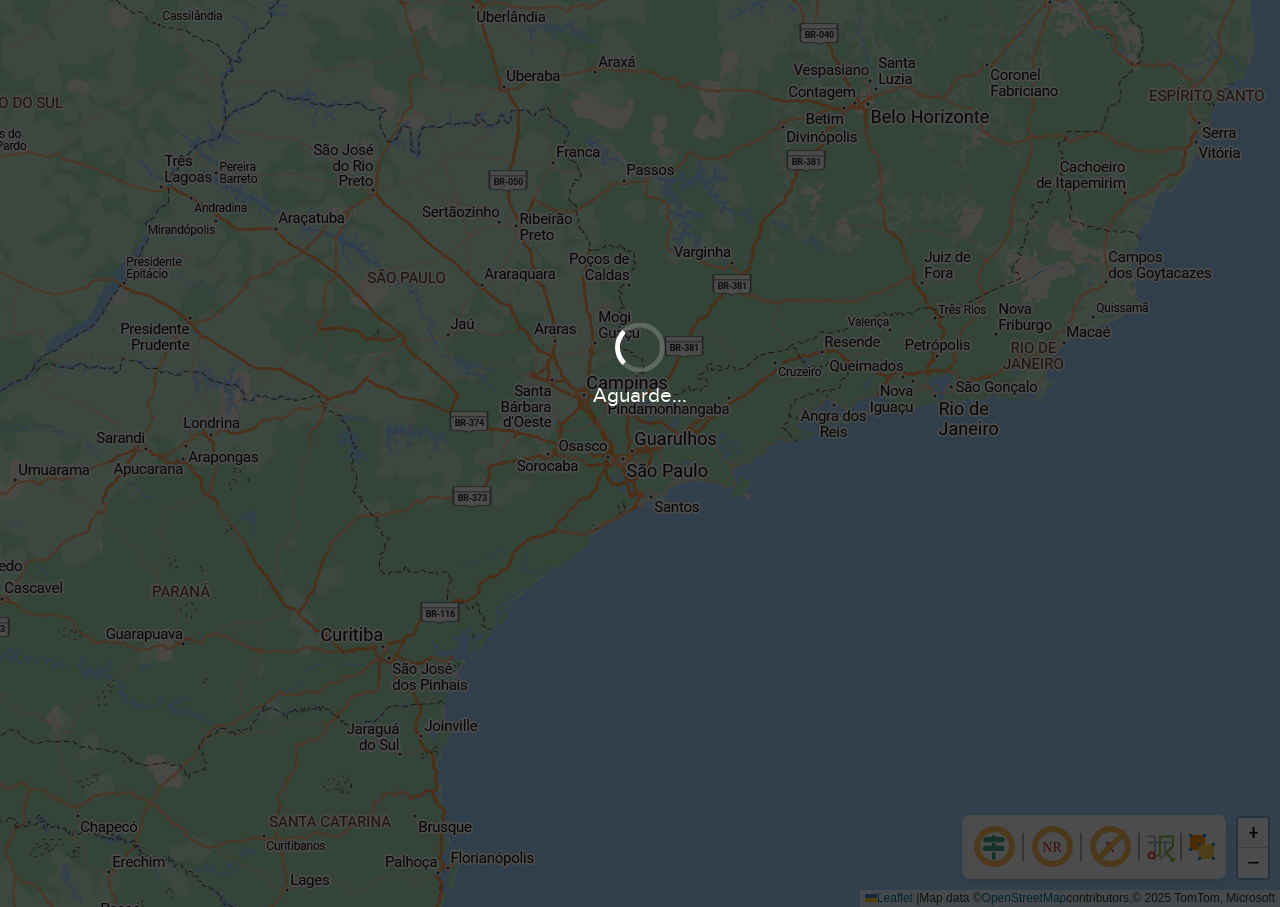 scroll, scrollTop: 0, scrollLeft: 0, axis: both 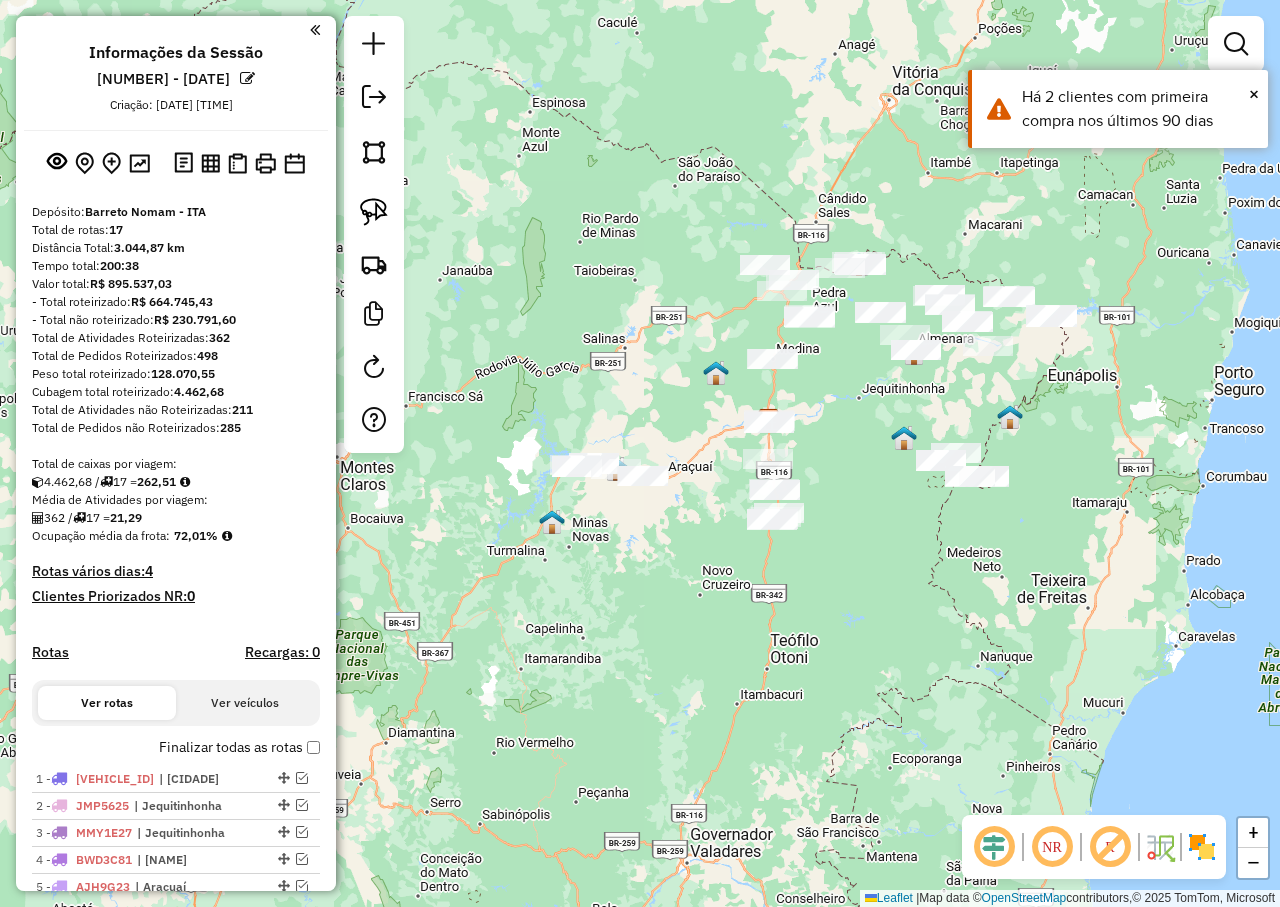 drag, startPoint x: 740, startPoint y: 508, endPoint x: 735, endPoint y: 480, distance: 28.442924 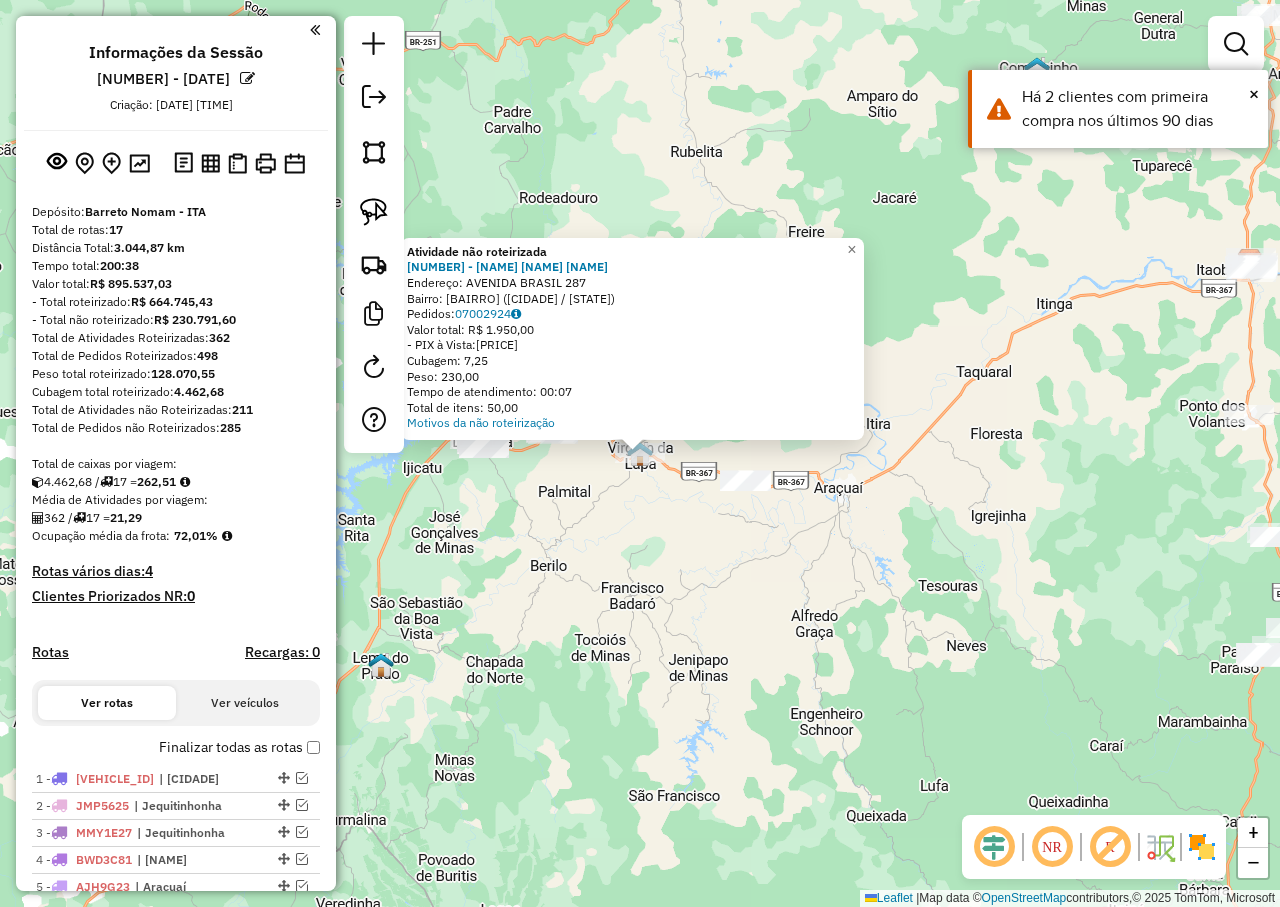 click on "Atividade não roteirizada [NUMBER] - CANTINHO DA LUCIA  Endereço:  AVENIDA BRASIL [NUMBER]  Bairro: CENTRO (VIRGEM DA LAPA / MG)   Pedidos:  [NUMBER]   Valor total: R$ [NUMBER],00   - PIX à Vista:  R$ [NUMBER],00   Cubagem: [NUMBER],25   Peso: [NUMBER],00   Tempo de atendimento: 00:07   Total de itens: [NUMBER],00  Motivos da não roteirização × Janela de atendimento Grade de atendimento Capacidade Transportadoras Veículos Cliente Pedidos  Rotas Selecione os dias de semana para filtrar as janelas de atendimento  Seg   Ter   Qua   Qui   Sex   Sáb   Dom  Informe o período da janela de atendimento: De: Até:  Filtrar exatamente a janela do cliente  Considerar janela de atendimento padrão  Selecione os dias de semana para filtrar as grades de atendimento  Seg   Ter   Qua   Qui   Sex   Sáb   Dom   Considerar clientes sem dia de atendimento cadastrado  Clientes fora do dia de atendimento selecionado Filtrar as atividades entre os valores definidos abaixo:  Peso mínimo:   Peso máximo:   Cubagem mínima:   Cubagem máxima:   De:  De:" 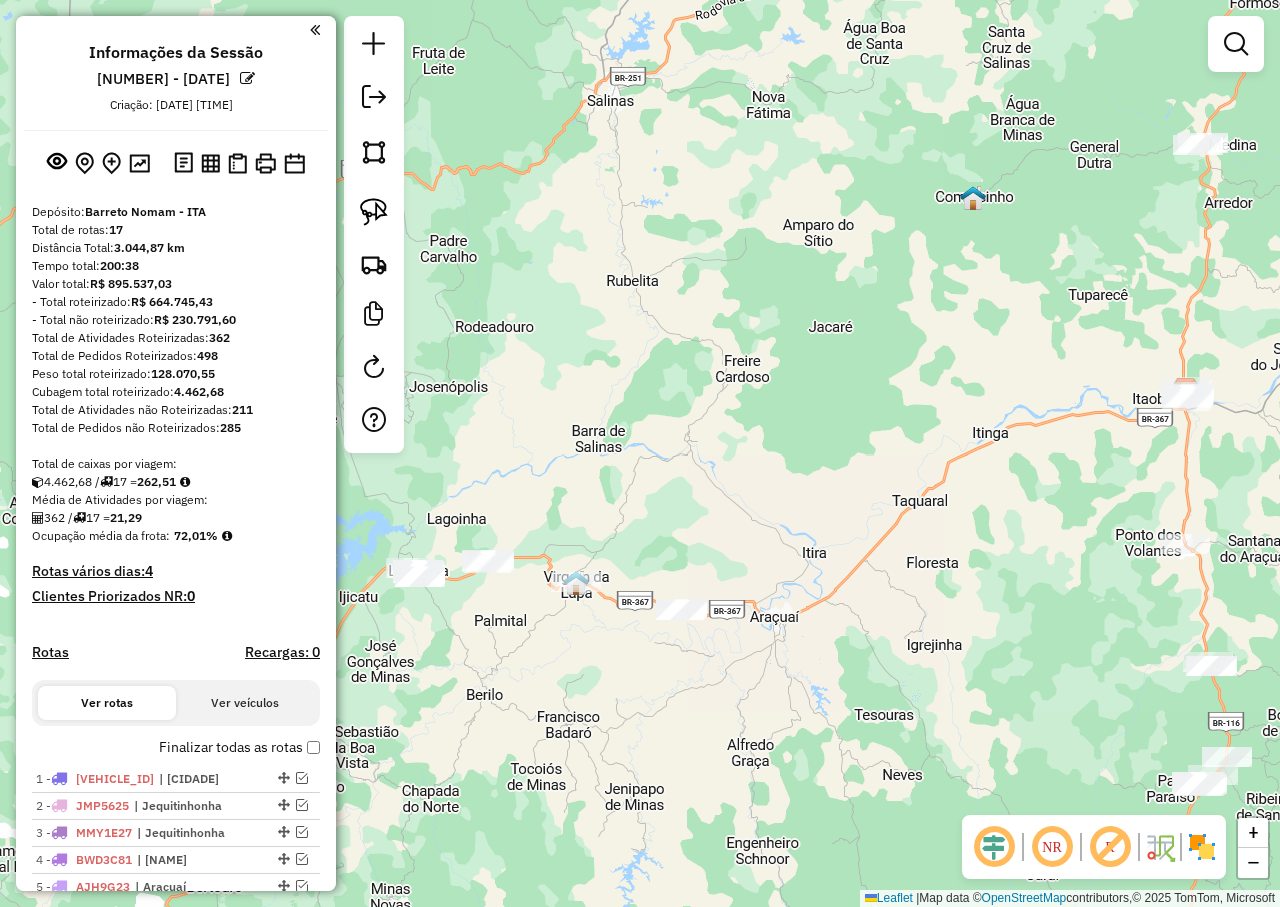 drag, startPoint x: 982, startPoint y: 451, endPoint x: 919, endPoint y: 591, distance: 153.52199 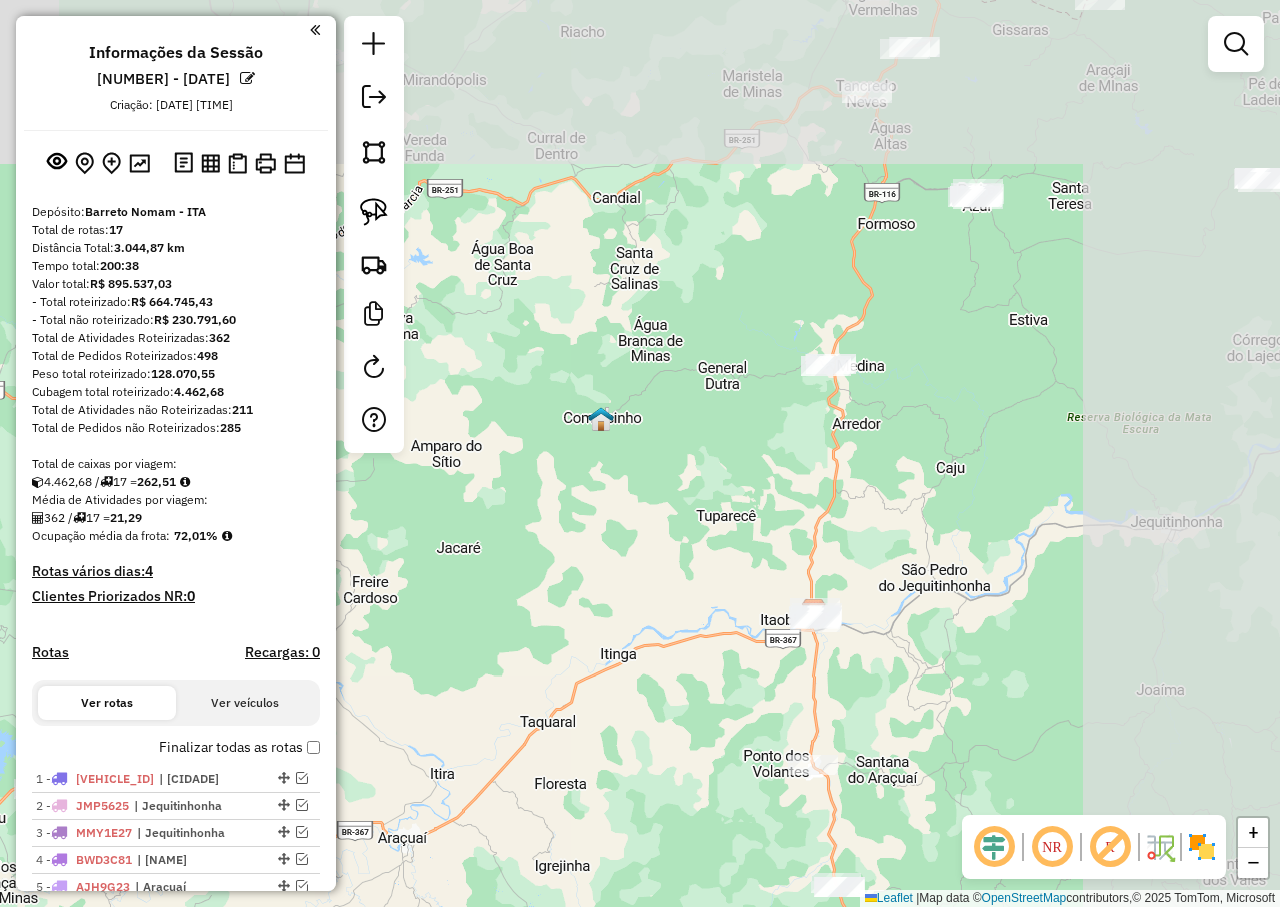 drag, startPoint x: 768, startPoint y: 493, endPoint x: 377, endPoint y: 689, distance: 437.37512 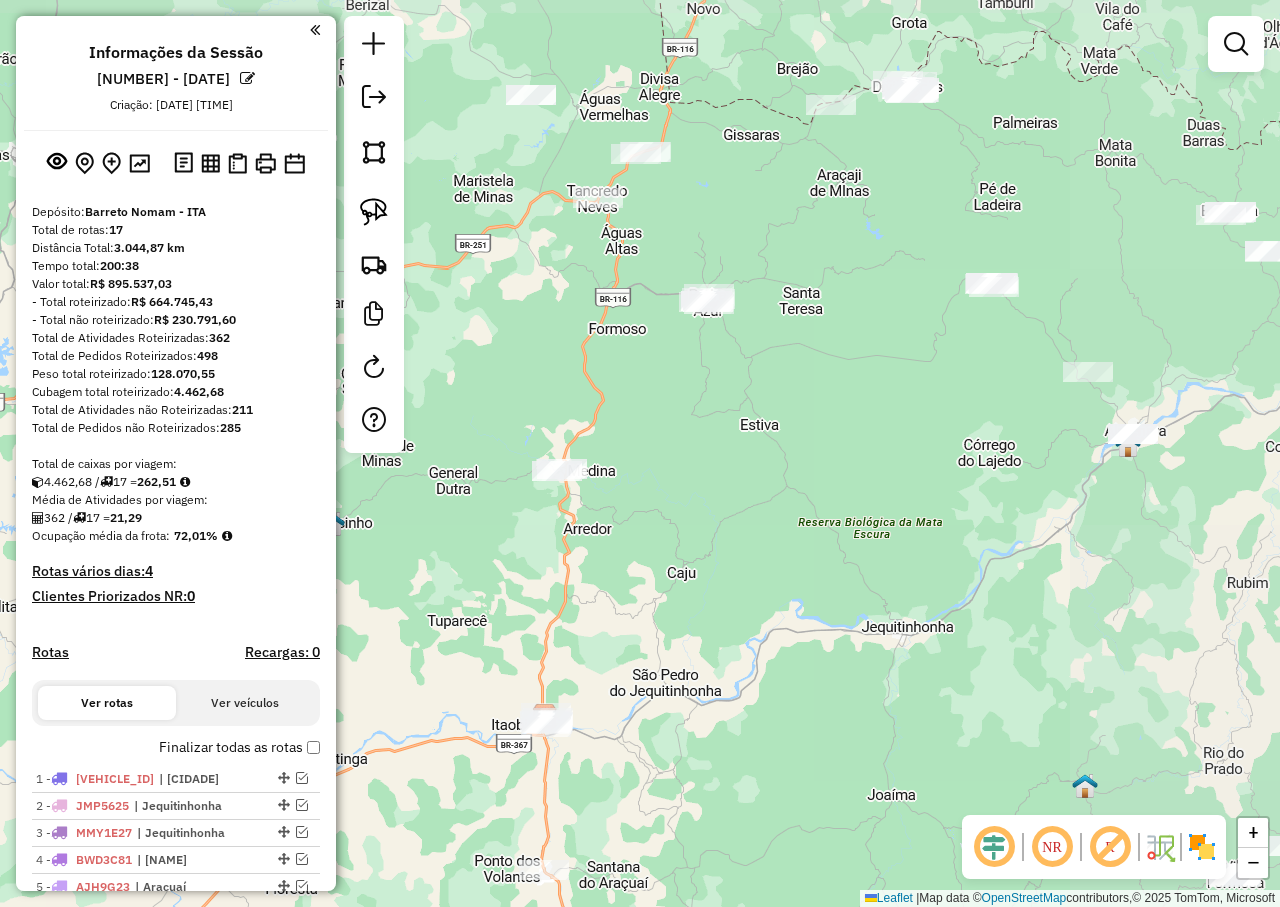 drag, startPoint x: 865, startPoint y: 502, endPoint x: 608, endPoint y: 602, distance: 275.76984 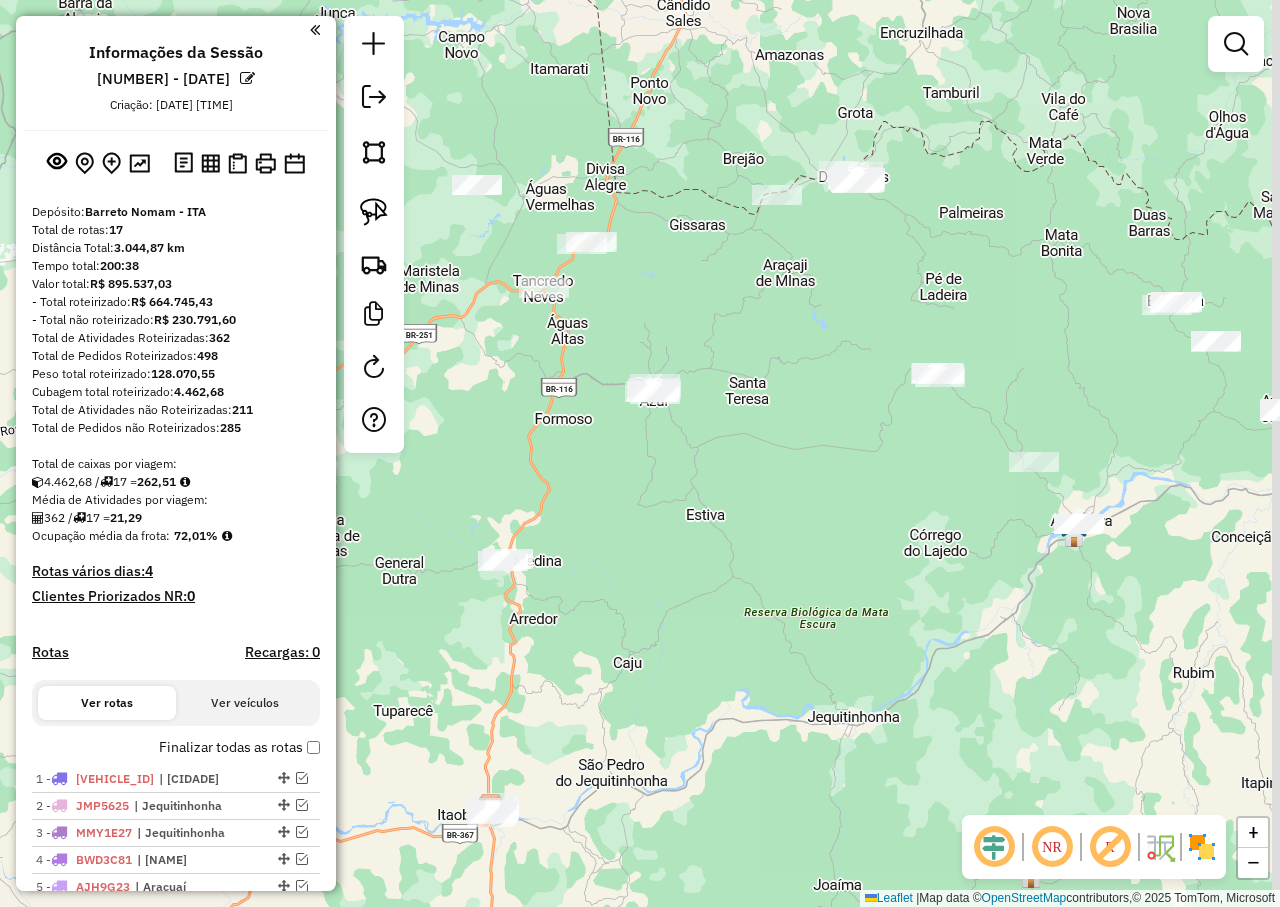 drag, startPoint x: 781, startPoint y: 467, endPoint x: 768, endPoint y: 491, distance: 27.294687 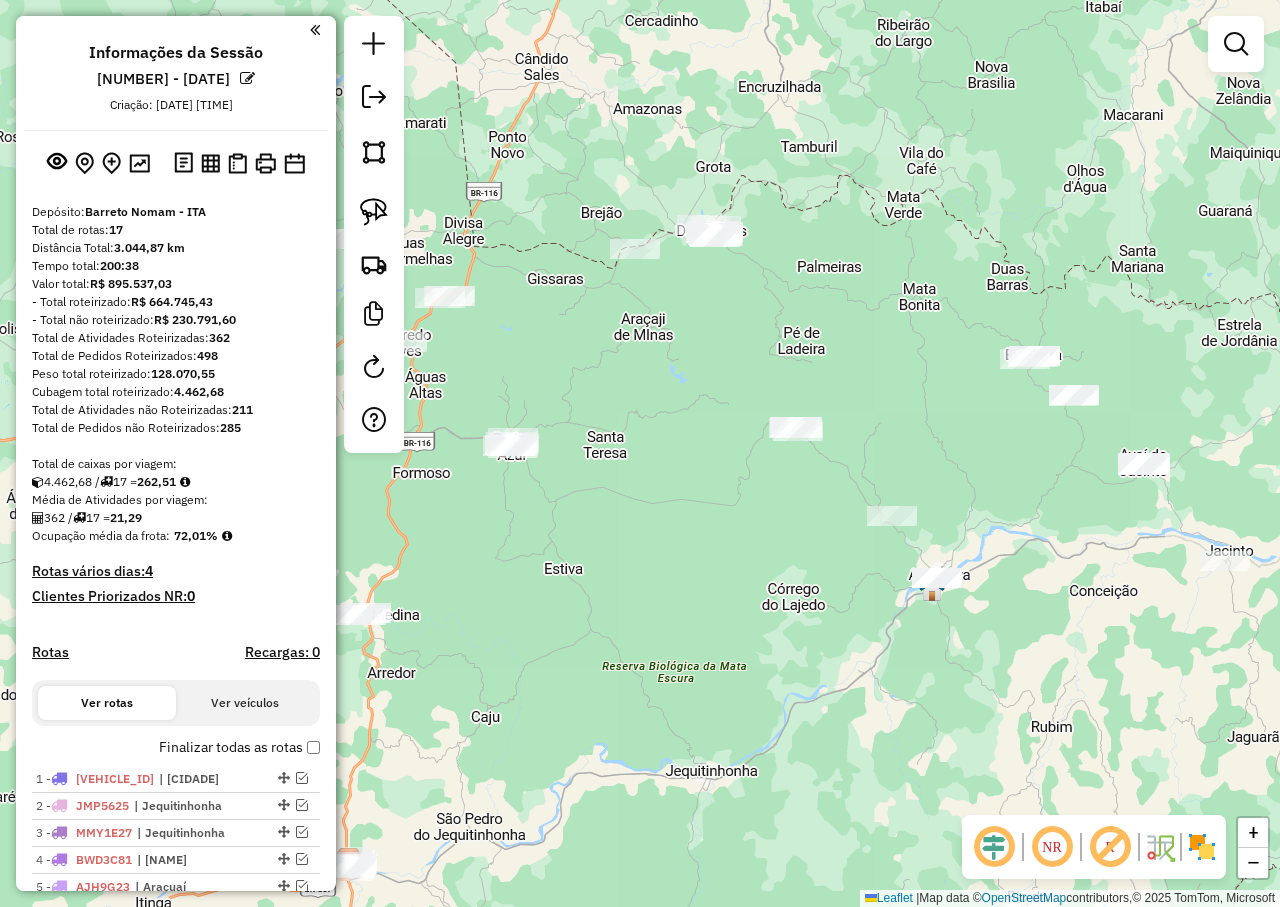drag, startPoint x: 656, startPoint y: 591, endPoint x: 771, endPoint y: 558, distance: 119.64113 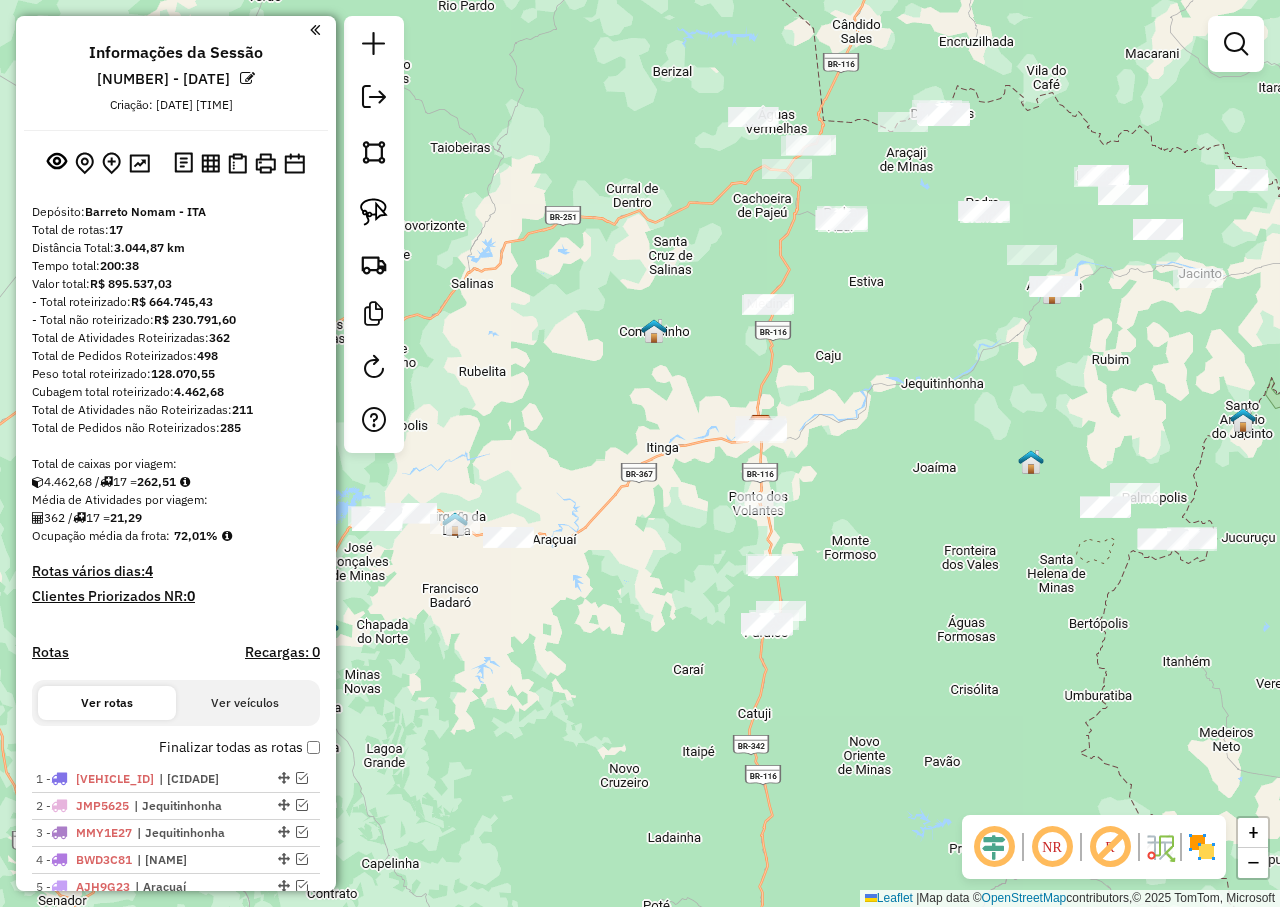 drag, startPoint x: 688, startPoint y: 607, endPoint x: 907, endPoint y: 339, distance: 346.0997 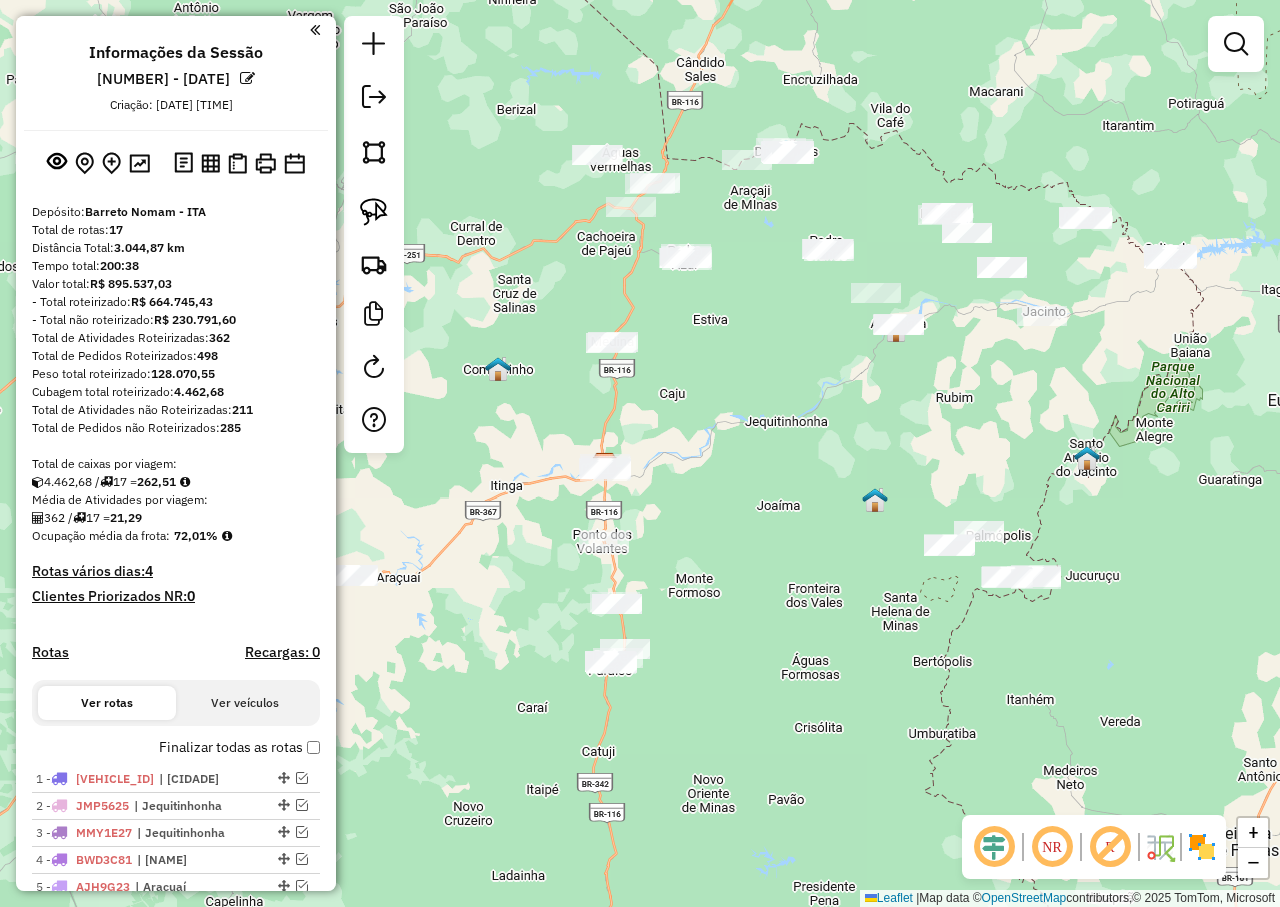 drag, startPoint x: 943, startPoint y: 428, endPoint x: 738, endPoint y: 476, distance: 210.54453 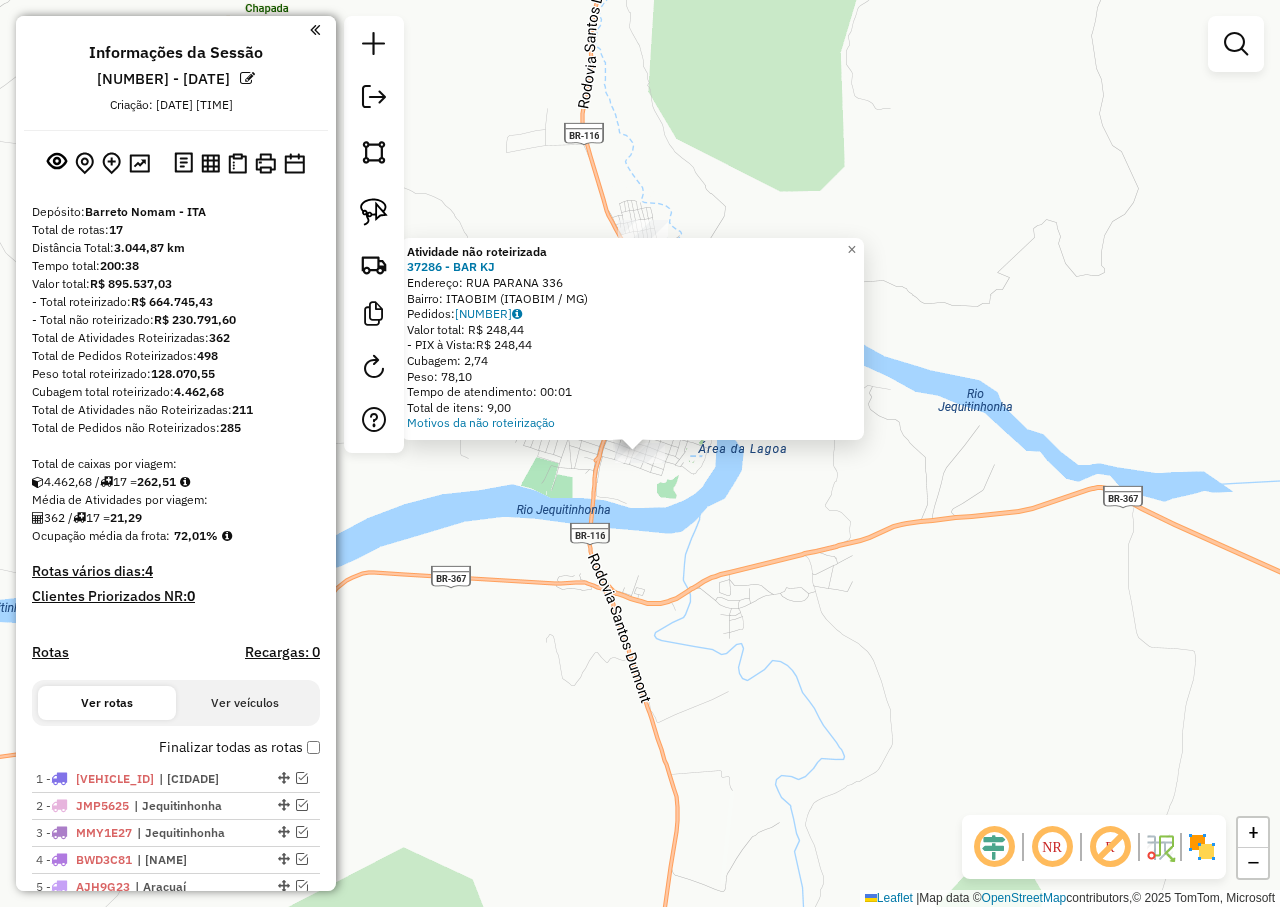 click on "Atividade não roteirizada [NUMBER] - [NAME] Endereço: [STREET] [NUMBER] Bairro: [BAIRRO] ([CIDADE] / [STATE]) Pedidos: [NUMBER] Valor total: [PRICE] - PIX à Vista: [PRICE] Cubagem: [NUMBER] Peso: [NUMBER] Tempo de atendimento: [TIME] Total de itens: [NUMBER] Motivos da não roteirização × Janela de atendimento Grade de atendimento Capacidade Transportadoras Veículos Cliente Pedidos Rotas Selecione os dias de semana para filtrar as janelas de atendimento Seg Ter Qua Qui Sex Sáb Dom Informe o período da janela de atendimento: De: Até: Filtrar exatamente a janela do cliente Considerar janela de atendimento padrão Selecione os dias de semana para filtrar as grades de atendimento Seg Ter Qua Qui Sex Sáb Dom Considerar clientes sem dia de atendimento cadastrado Clientes fora do dia de atendimento selecionado Filtrar as atividades entre os valores definidos abaixo: Peso mínimo: Peso máximo: Cubagem mínima: Cubagem máxima: De: Até: De: Até: Veículo:" 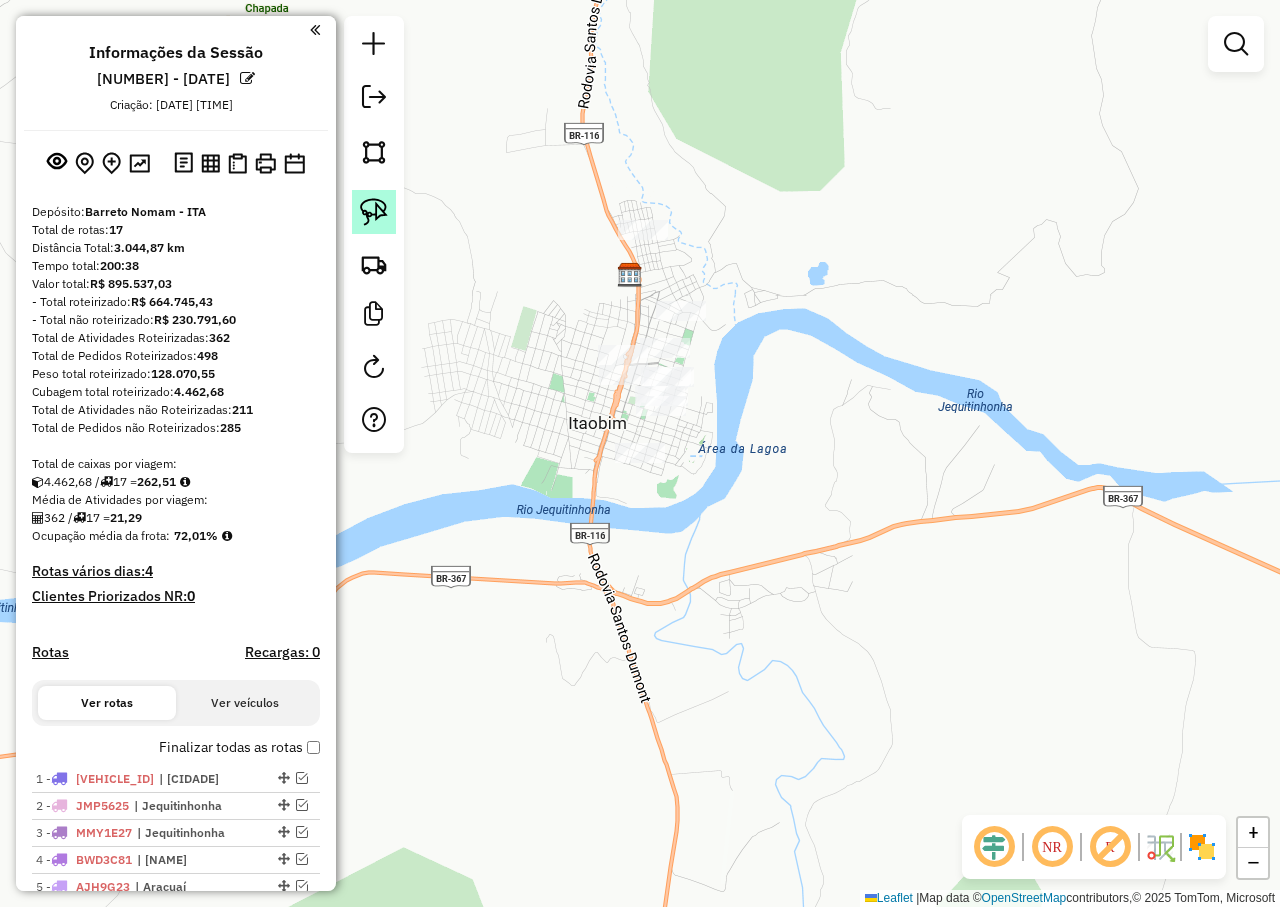 click 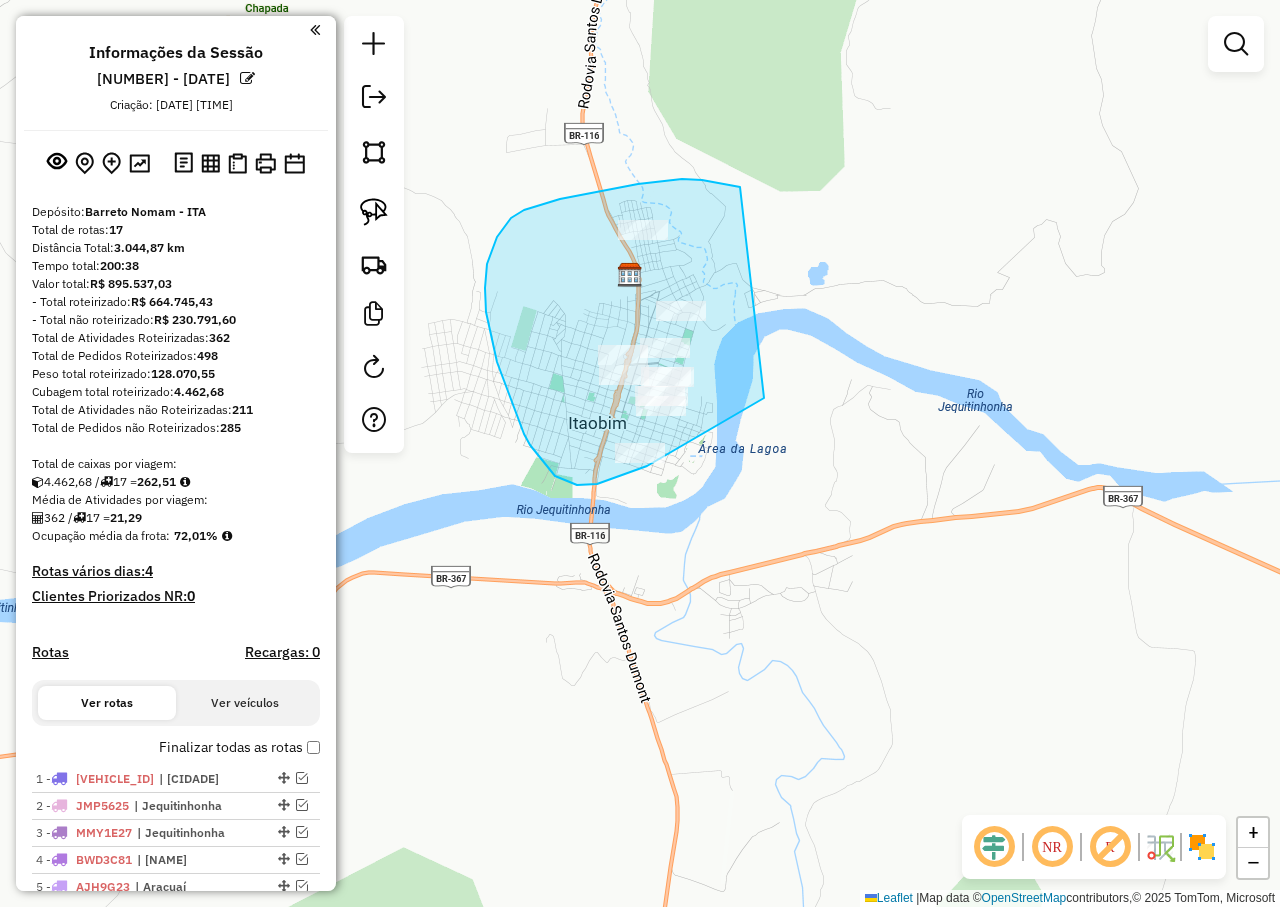 drag, startPoint x: 638, startPoint y: 184, endPoint x: 805, endPoint y: 371, distance: 250.71498 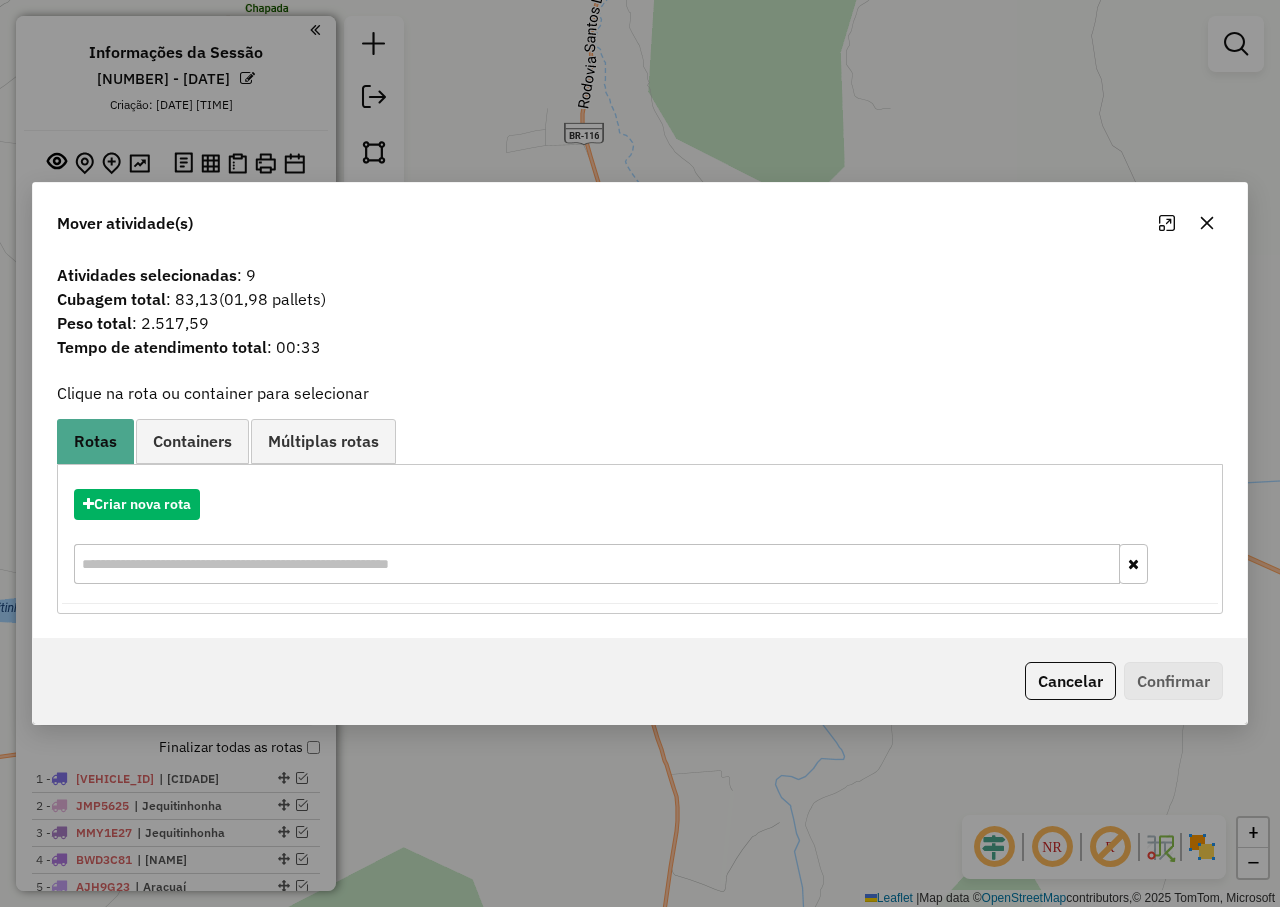 click 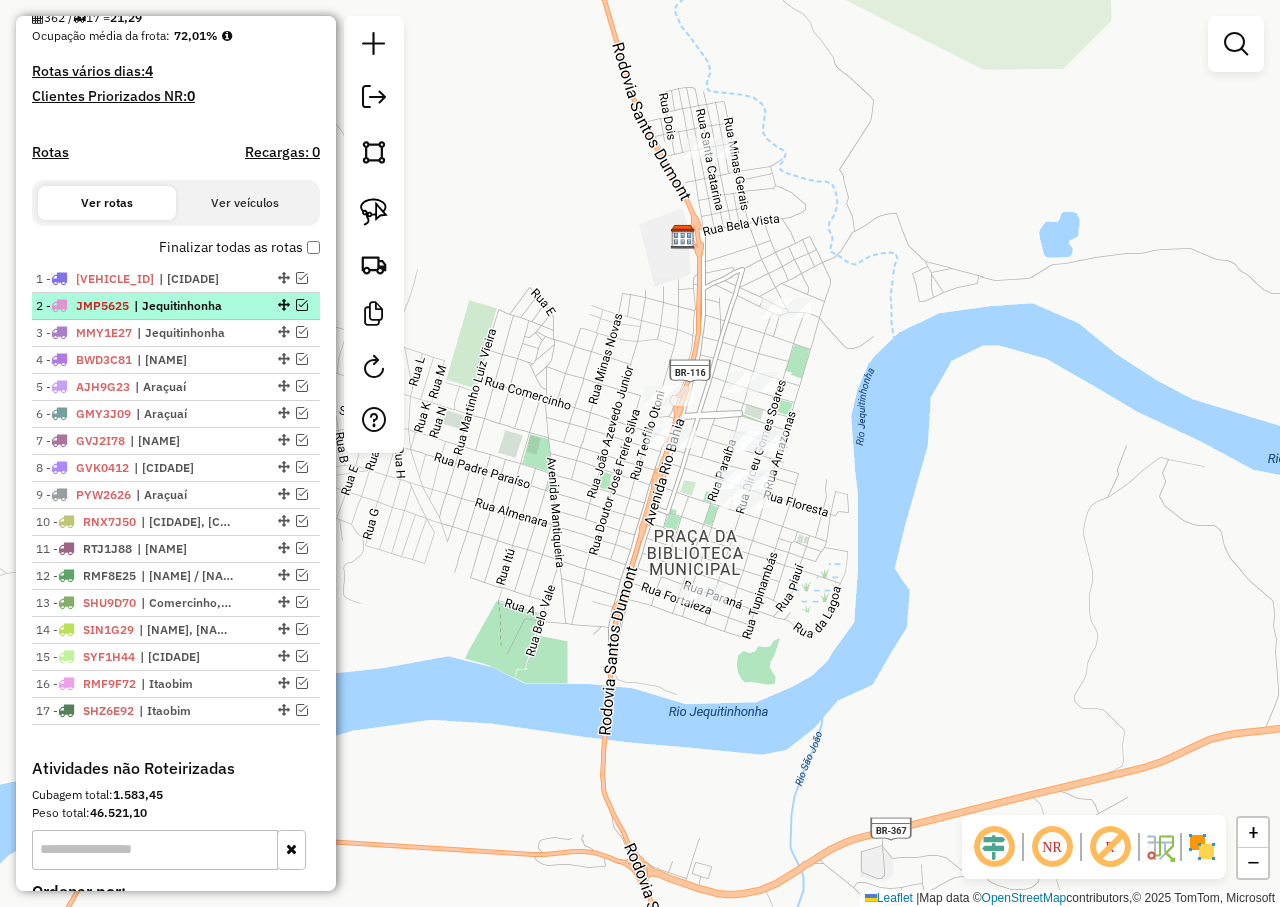 scroll, scrollTop: 600, scrollLeft: 0, axis: vertical 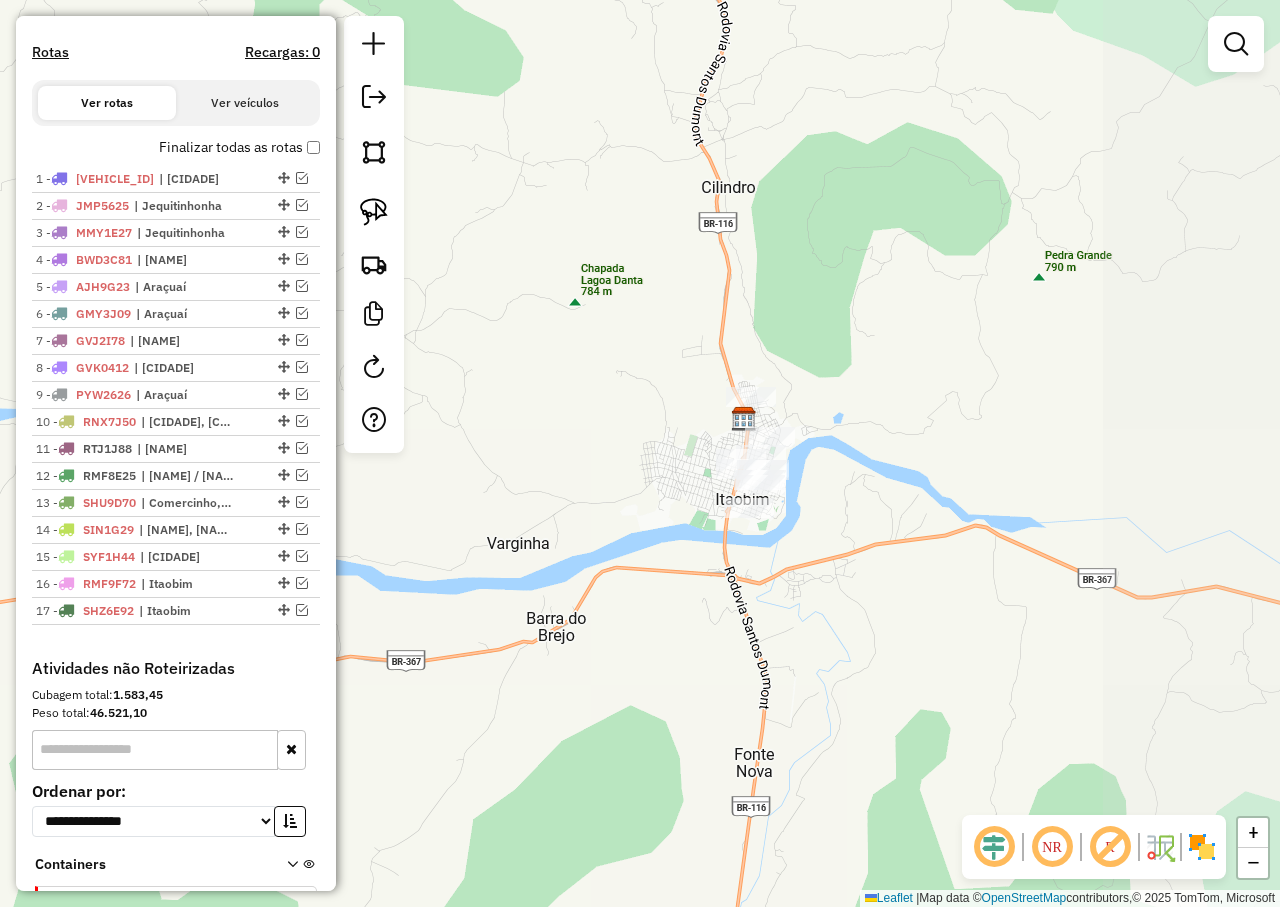 drag, startPoint x: 911, startPoint y: 473, endPoint x: 912, endPoint y: 485, distance: 12.0415945 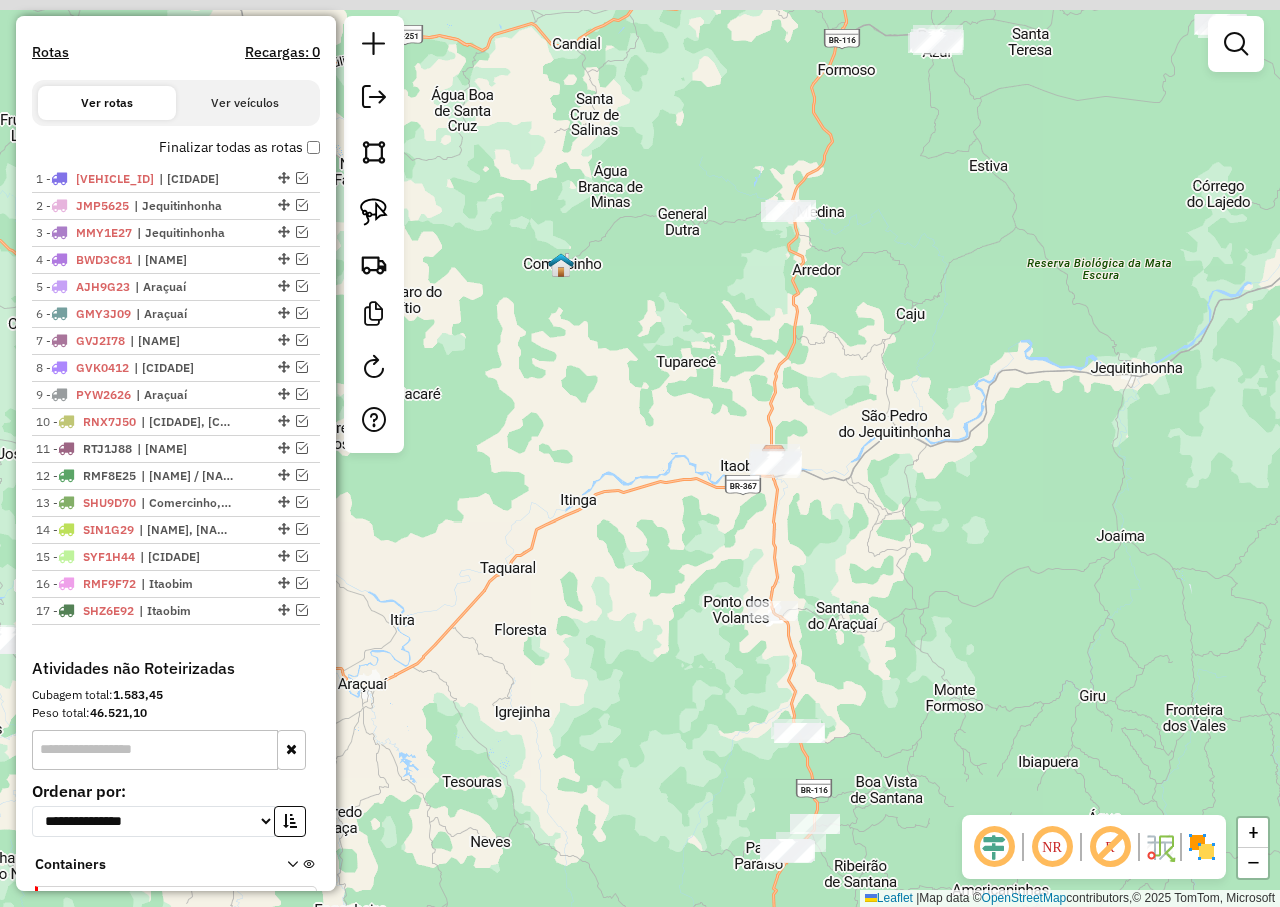 drag, startPoint x: 840, startPoint y: 373, endPoint x: 813, endPoint y: 442, distance: 74.094536 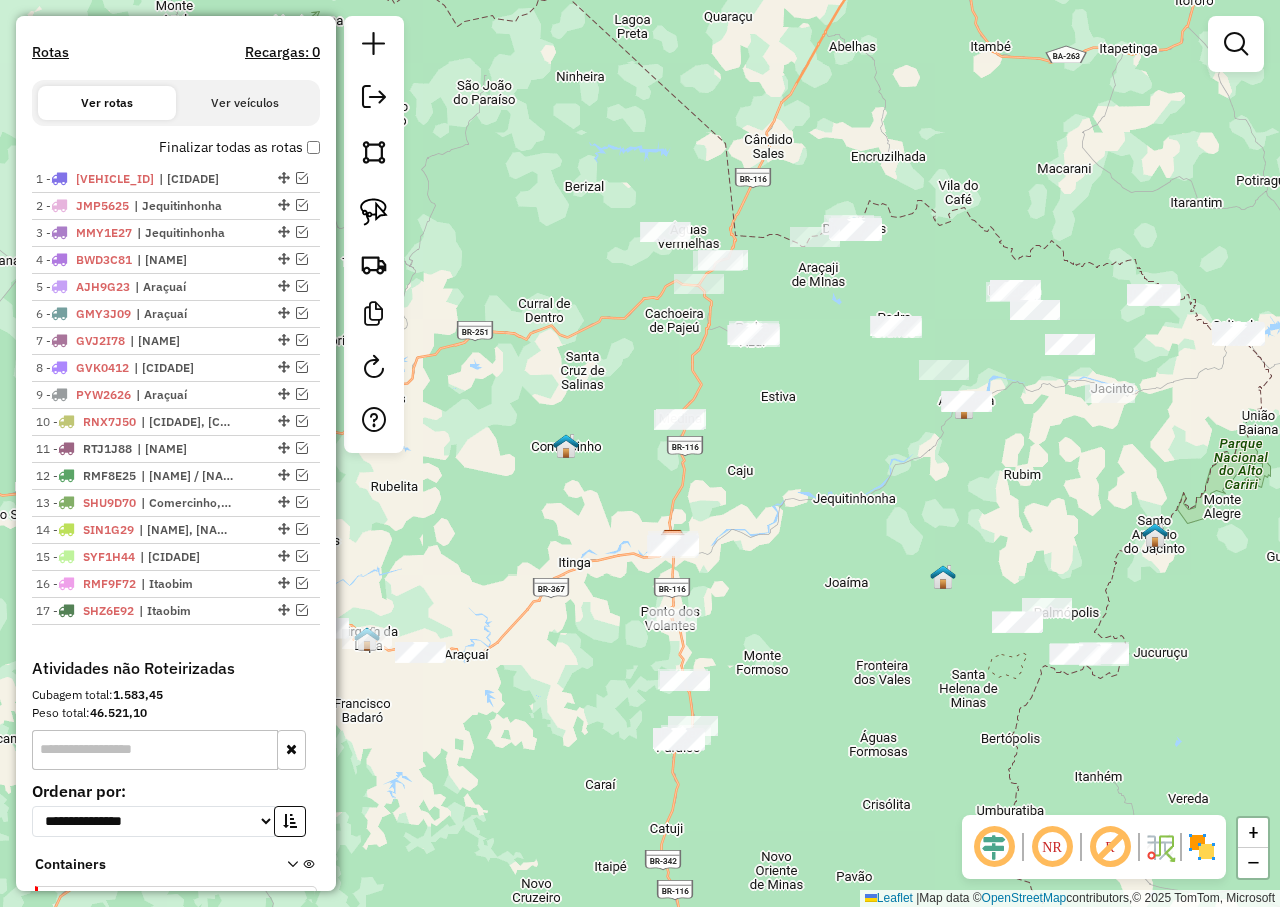 click on "Janela de atendimento Grade de atendimento Capacidade Transportadoras Veículos Cliente Pedidos  Rotas Selecione os dias de semana para filtrar as janelas de atendimento  Seg   Ter   Qua   Qui   Sex   Sáb   Dom  Informe o período da janela de atendimento: De: Até:  Filtrar exatamente a janela do cliente  Considerar janela de atendimento padrão  Selecione os dias de semana para filtrar as grades de atendimento  Seg   Ter   Qua   Qui   Sex   Sáb   Dom   Considerar clientes sem dia de atendimento cadastrado  Clientes fora do dia de atendimento selecionado Filtrar as atividades entre os valores definidos abaixo:  Peso mínimo:   Peso máximo:   Cubagem mínima:   Cubagem máxima:   De:   Até:  Filtrar as atividades entre o tempo de atendimento definido abaixo:  De:   Até:   Considerar capacidade total dos clientes não roteirizados Transportadora: Selecione um ou mais itens Tipo de veículo: Selecione um ou mais itens Veículo: Selecione um ou mais itens Motorista: Selecione um ou mais itens Nome: Rótulo:" 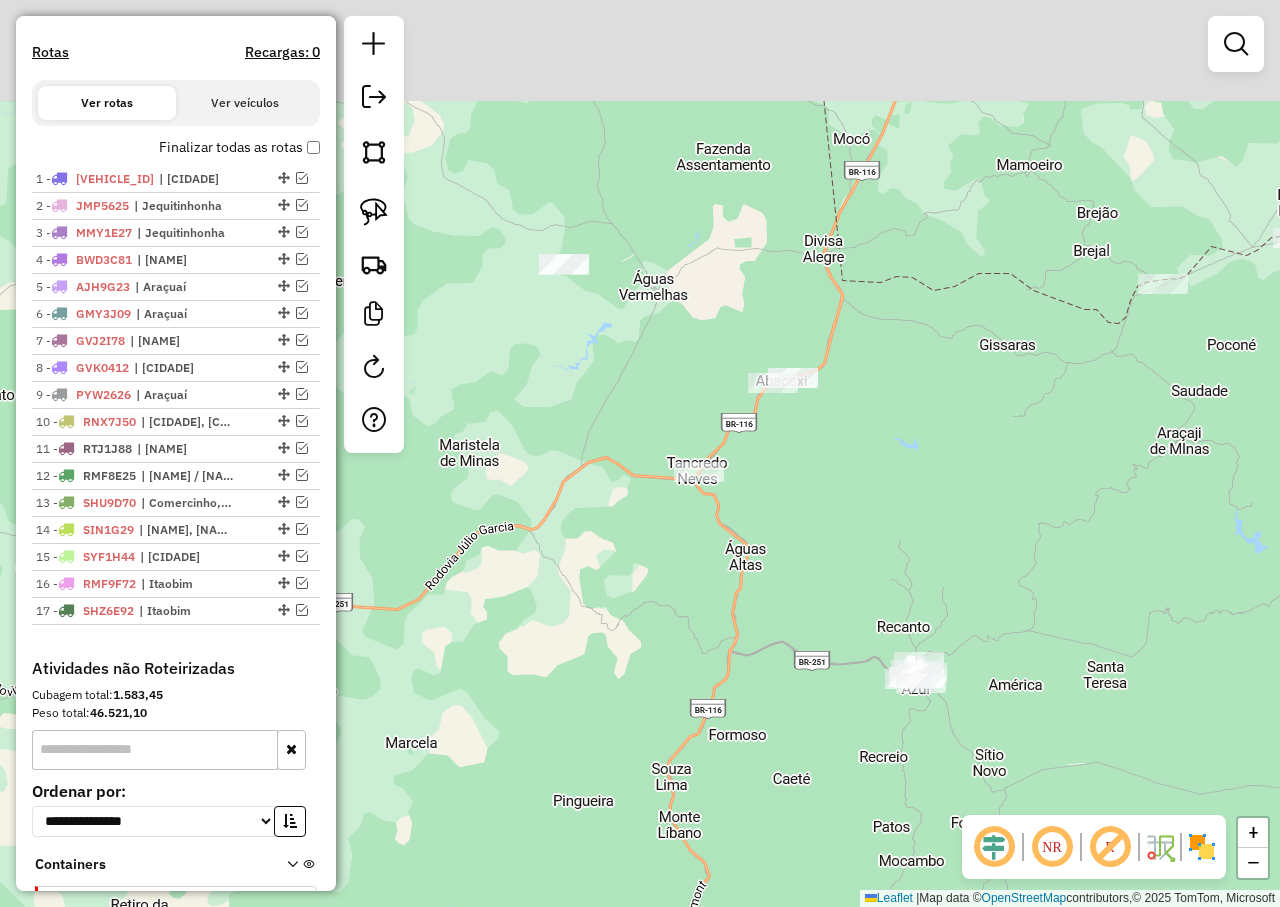 drag, startPoint x: 721, startPoint y: 262, endPoint x: 783, endPoint y: 440, distance: 188.48872 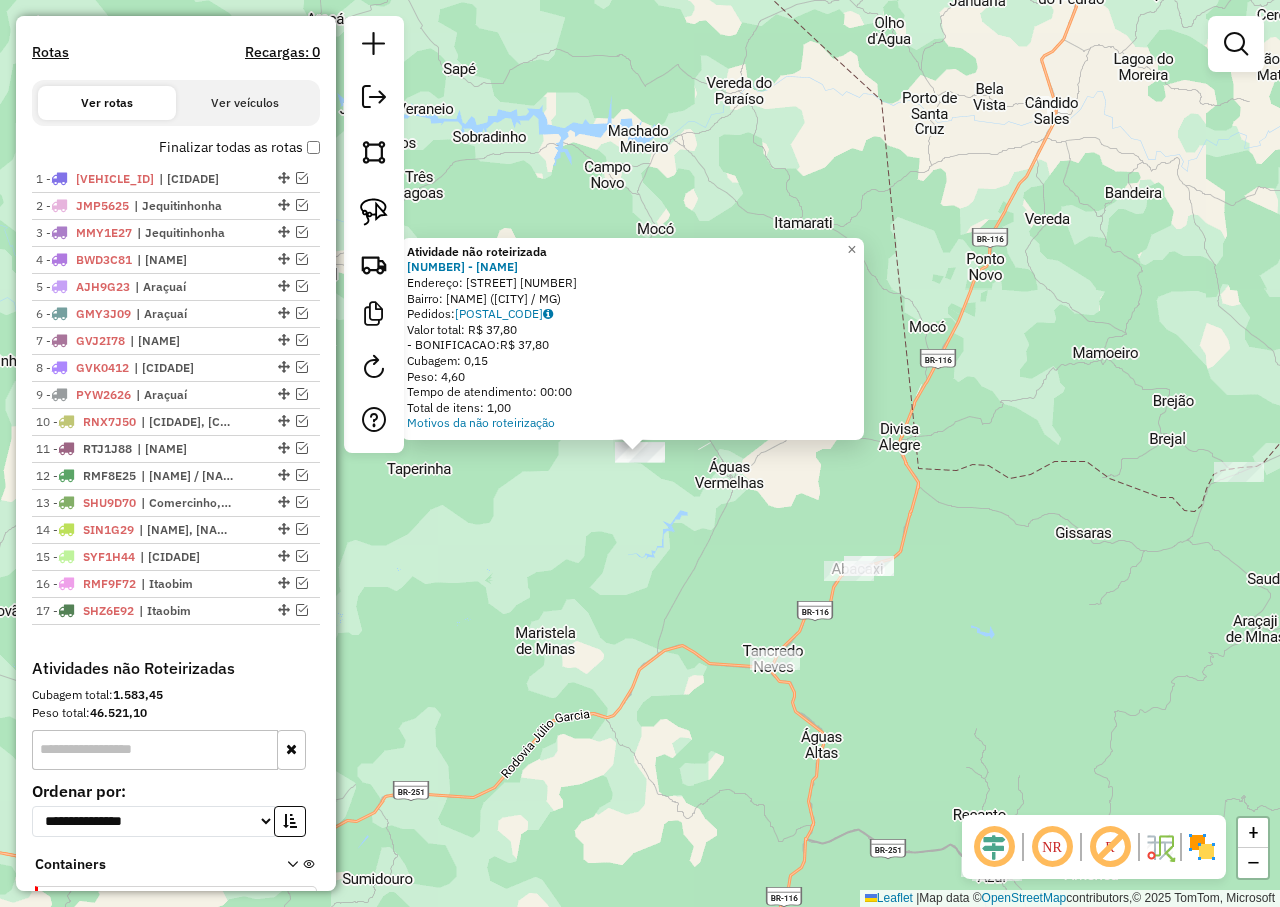 click on "Atividade não roteirizada [NUMBER] - [NAME] Endereço: Rua Pacifico Antunes F [NUMBER] Bairro: [NAME] ([CITY] / MG) Pedidos: [POSTAL_CODE] Valor total: R$ [PRICE] -BONIFICACAO: R$ [PRICE] Cubagem: [NUMBER] Peso: [NUMBER] Tempo de atendimento: [TIME] Total de itens: [NUMBER] Motivos da não roteirização × Janela de atendimento Grade de atendimento Capacidade Transportadoras Veículos Cliente Pedidos Rotas Selecione os dias de semana para filtrar as janelas de atendimento Seg Ter Qua Qui Sex Sáb Dom Informe o período da janela de atendimento: De: Até: Filtrar exatamente a janela do cliente Considerar janela de atendimento padrão Selecione os dias de semana para filtrar as grades de atendimento Seg Ter Qua Qui Sex Sáb Dom Considerar clientes sem dia de atendimento cadastrado Clientes fora do dia de atendimento selecionado Filtrar as atividades entre os valores definidos abaixo: Peso mínimo: Peso máximo: Cubagem mínima: Cubagem máxima:" 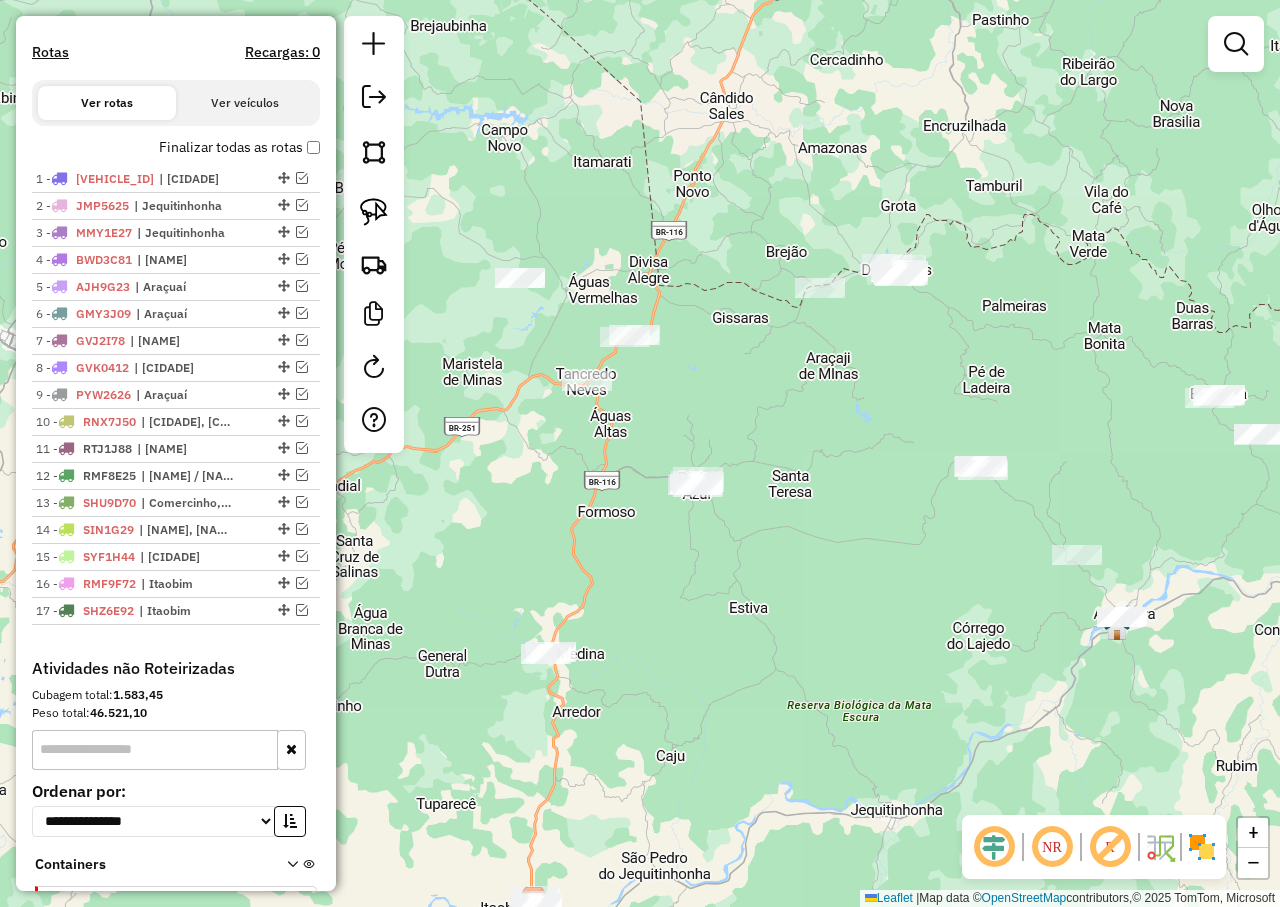 drag, startPoint x: 897, startPoint y: 566, endPoint x: 672, endPoint y: 350, distance: 311.89902 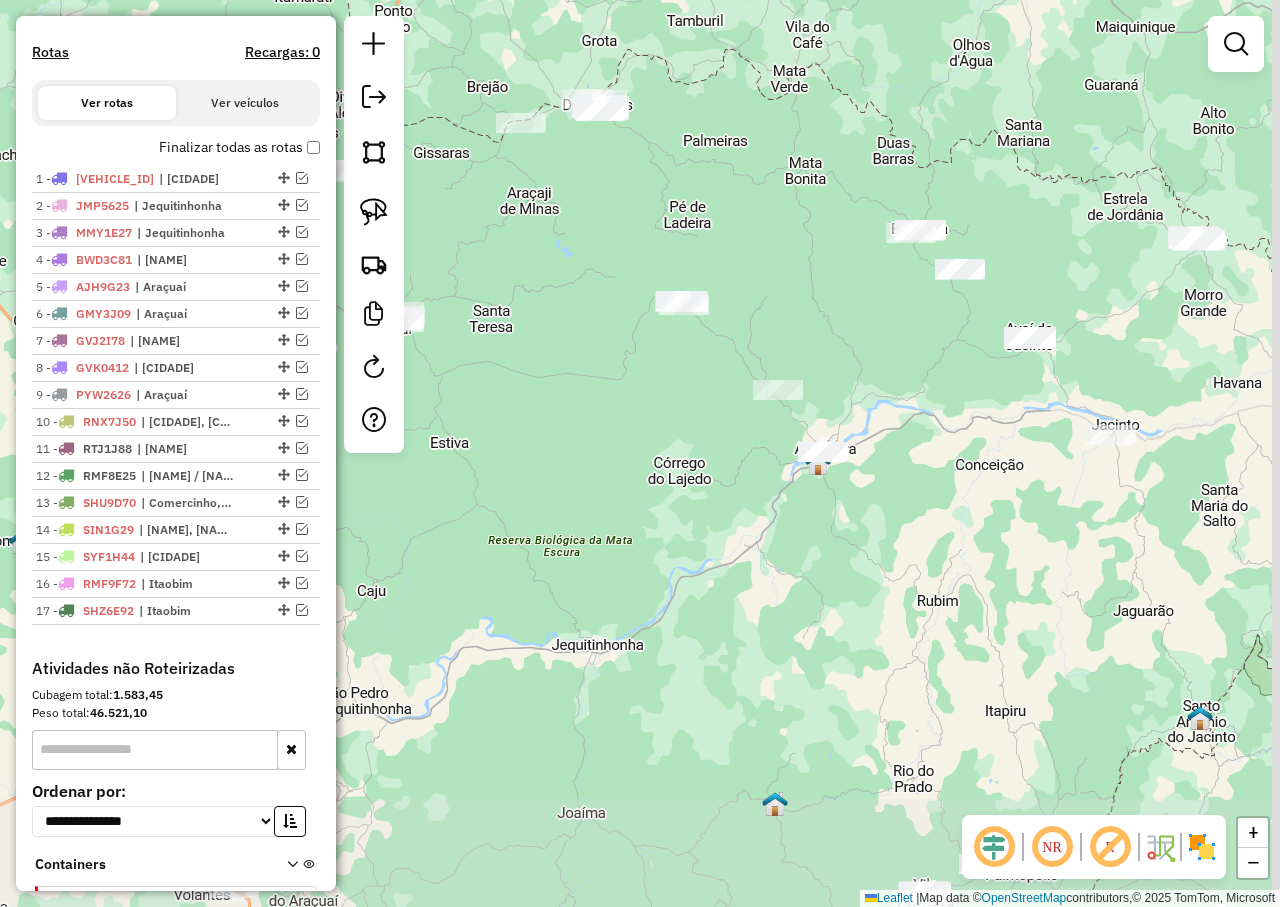 drag, startPoint x: 819, startPoint y: 545, endPoint x: 610, endPoint y: 435, distance: 236.18002 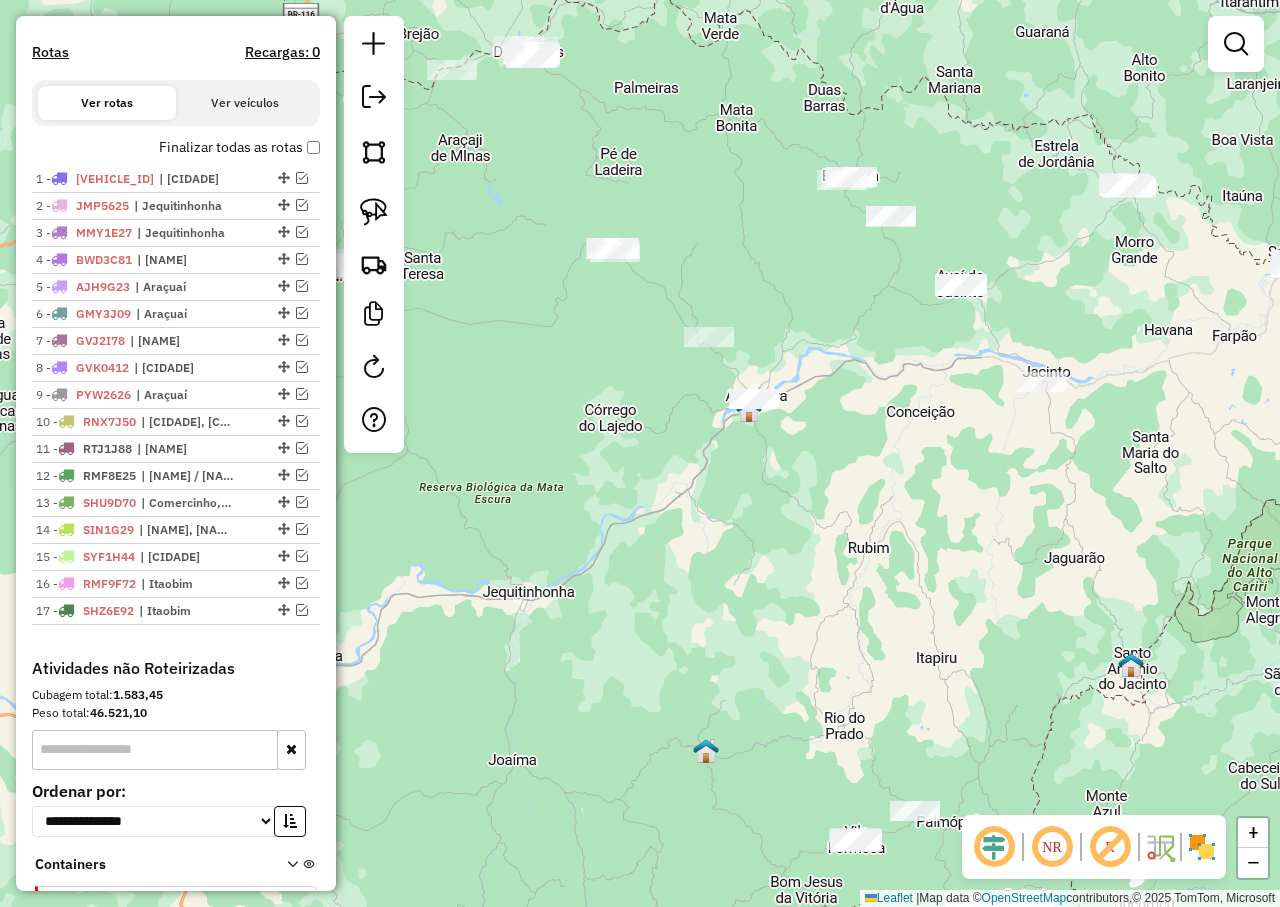 drag, startPoint x: 611, startPoint y: 549, endPoint x: 543, endPoint y: 498, distance: 85 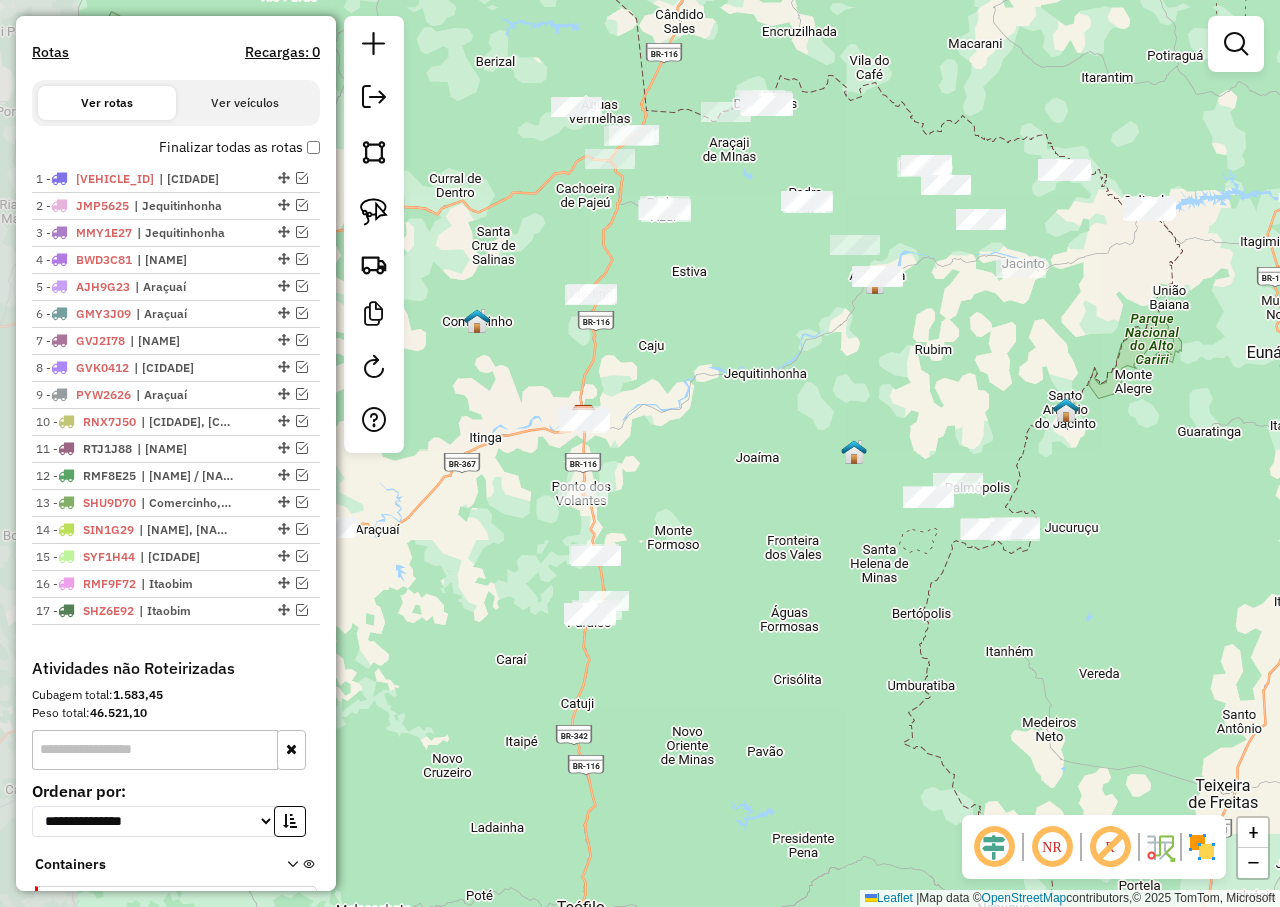 drag, startPoint x: 553, startPoint y: 487, endPoint x: 841, endPoint y: 350, distance: 318.92474 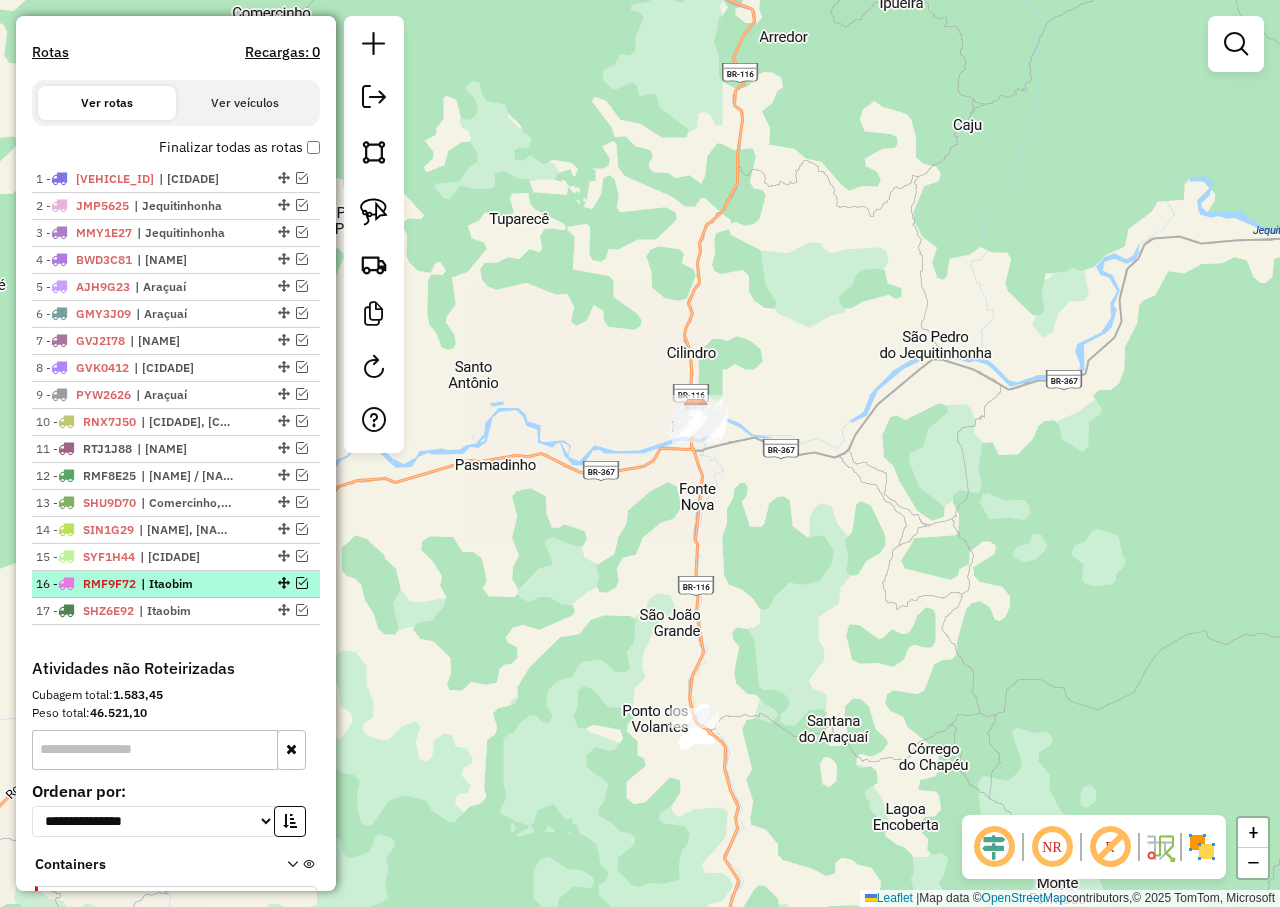click at bounding box center (302, 583) 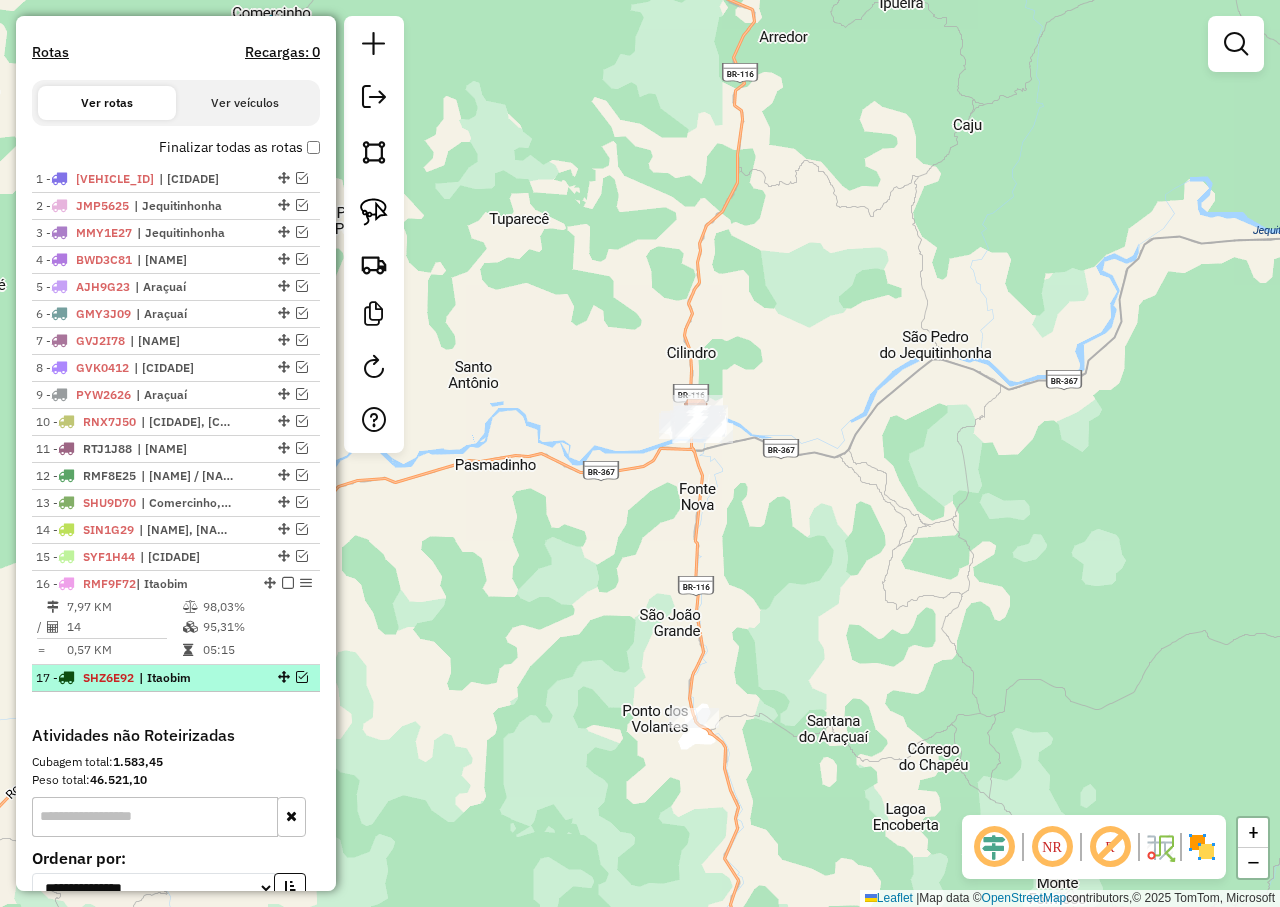 click at bounding box center (302, 677) 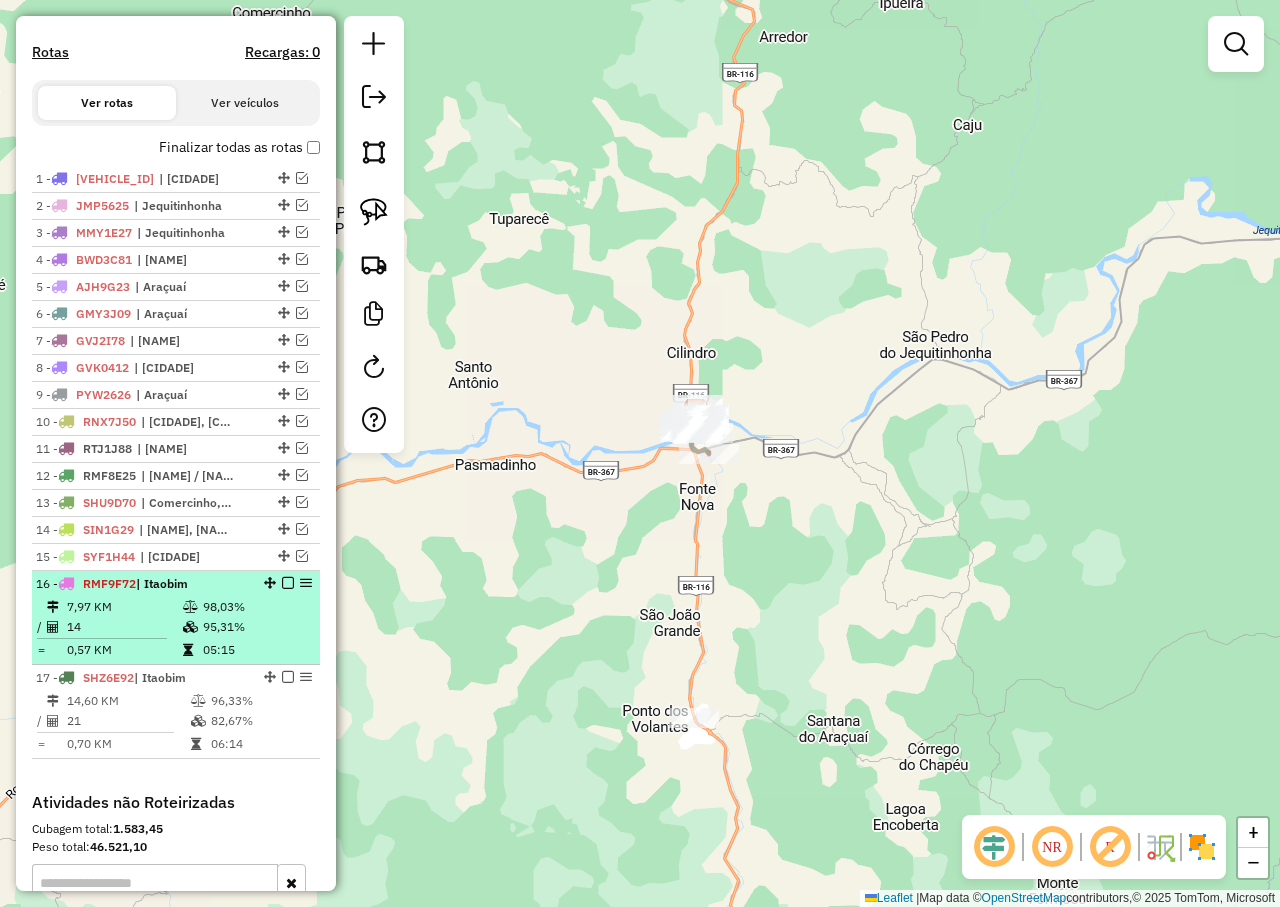click at bounding box center [288, 583] 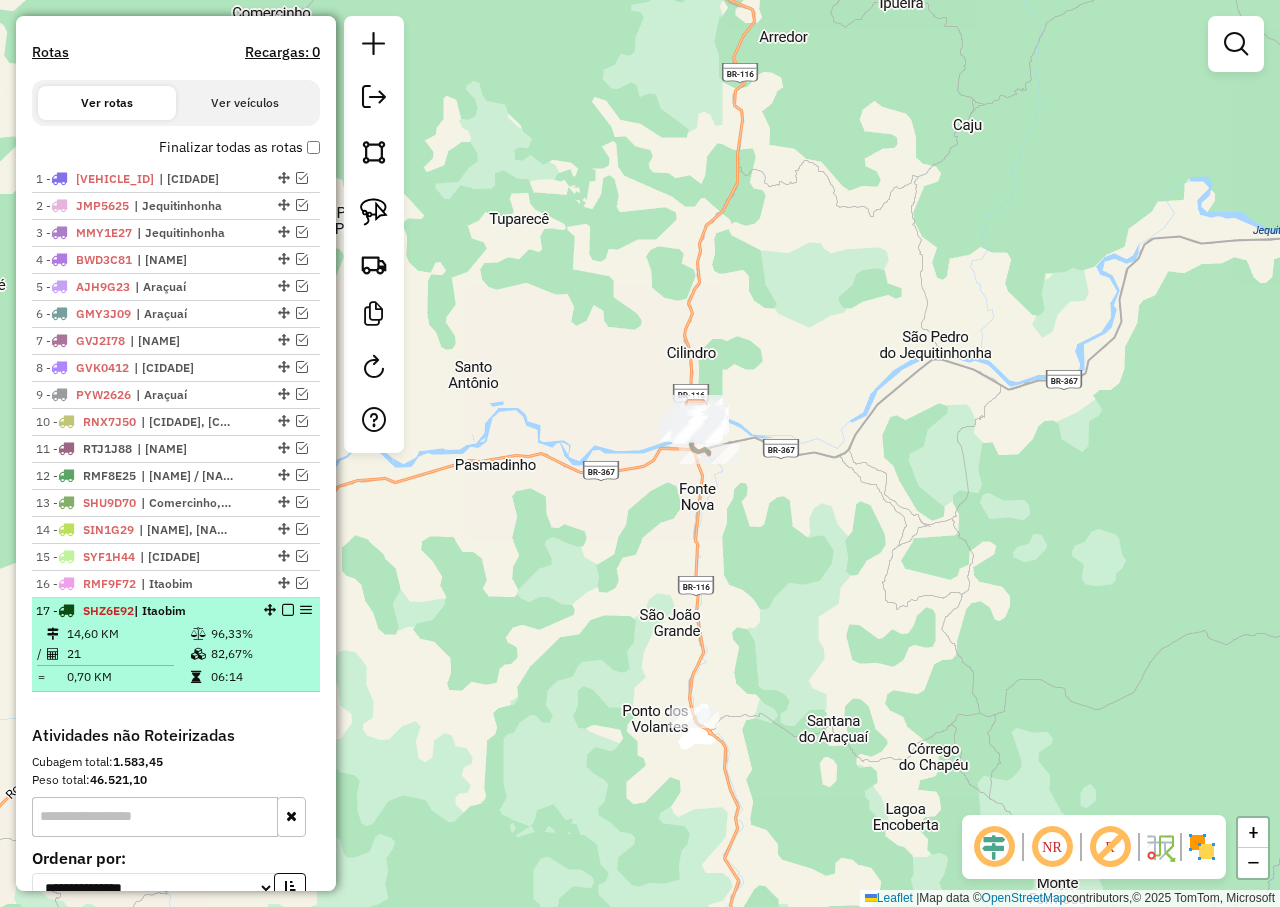click at bounding box center (288, 610) 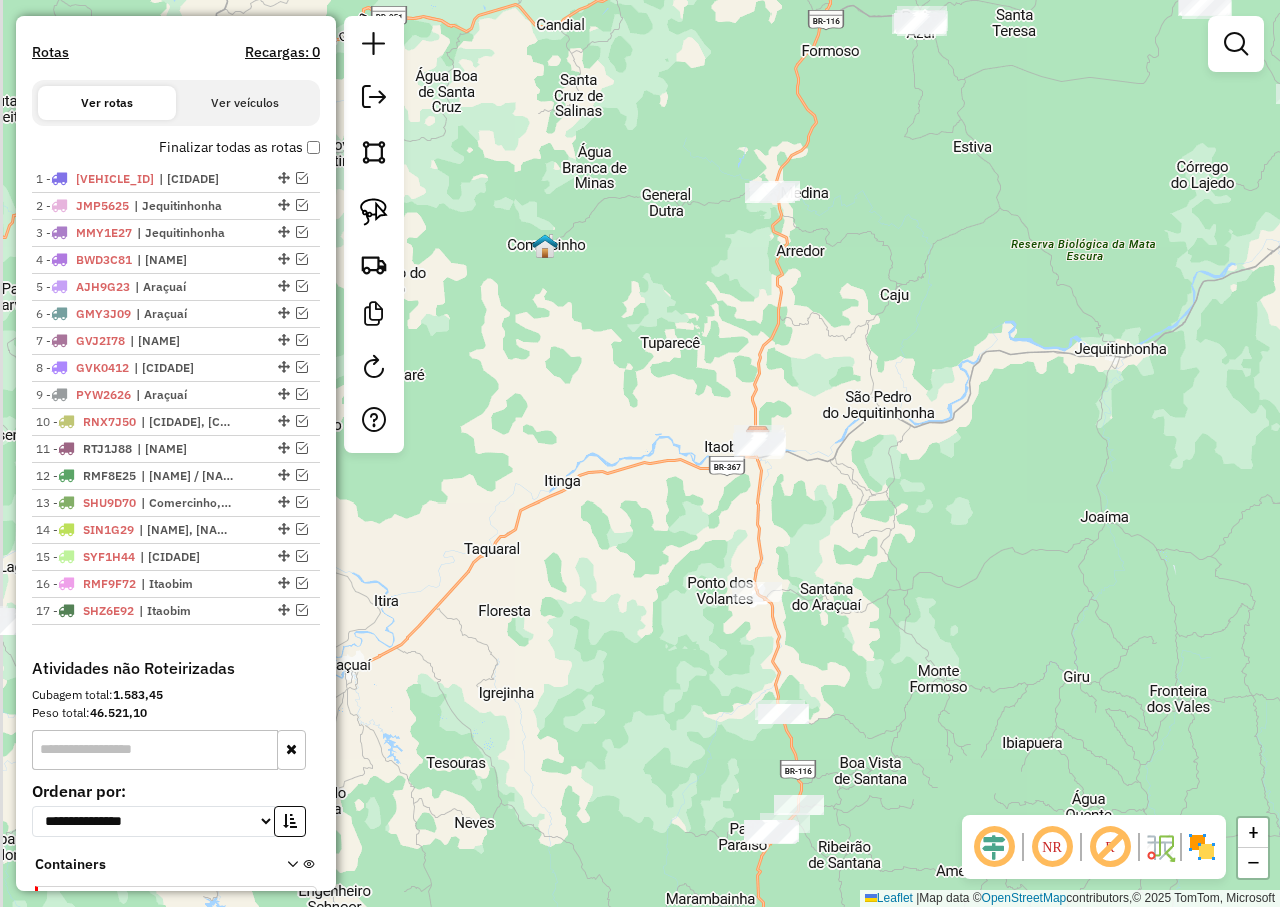 drag, startPoint x: 840, startPoint y: 554, endPoint x: 919, endPoint y: 528, distance: 83.1685 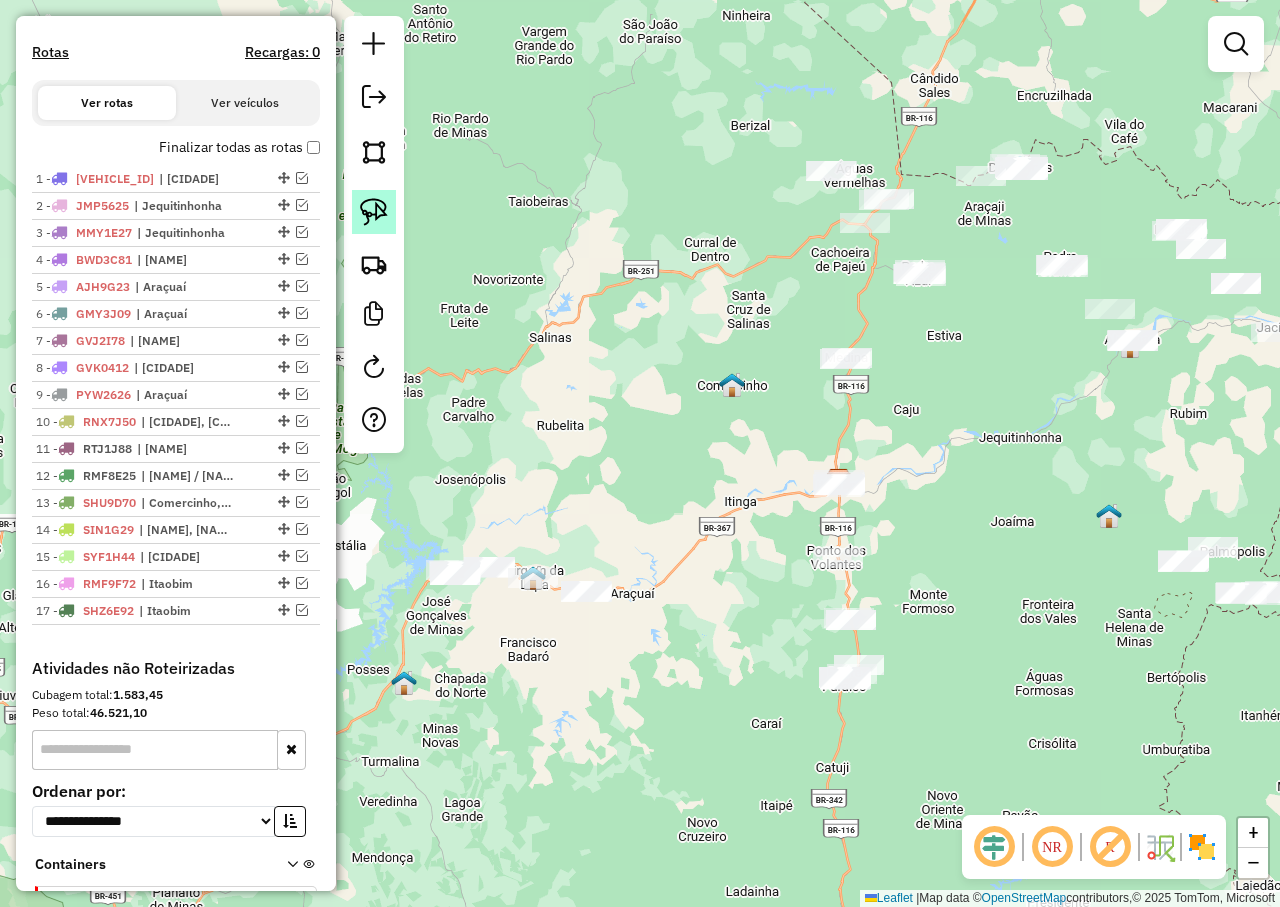 click 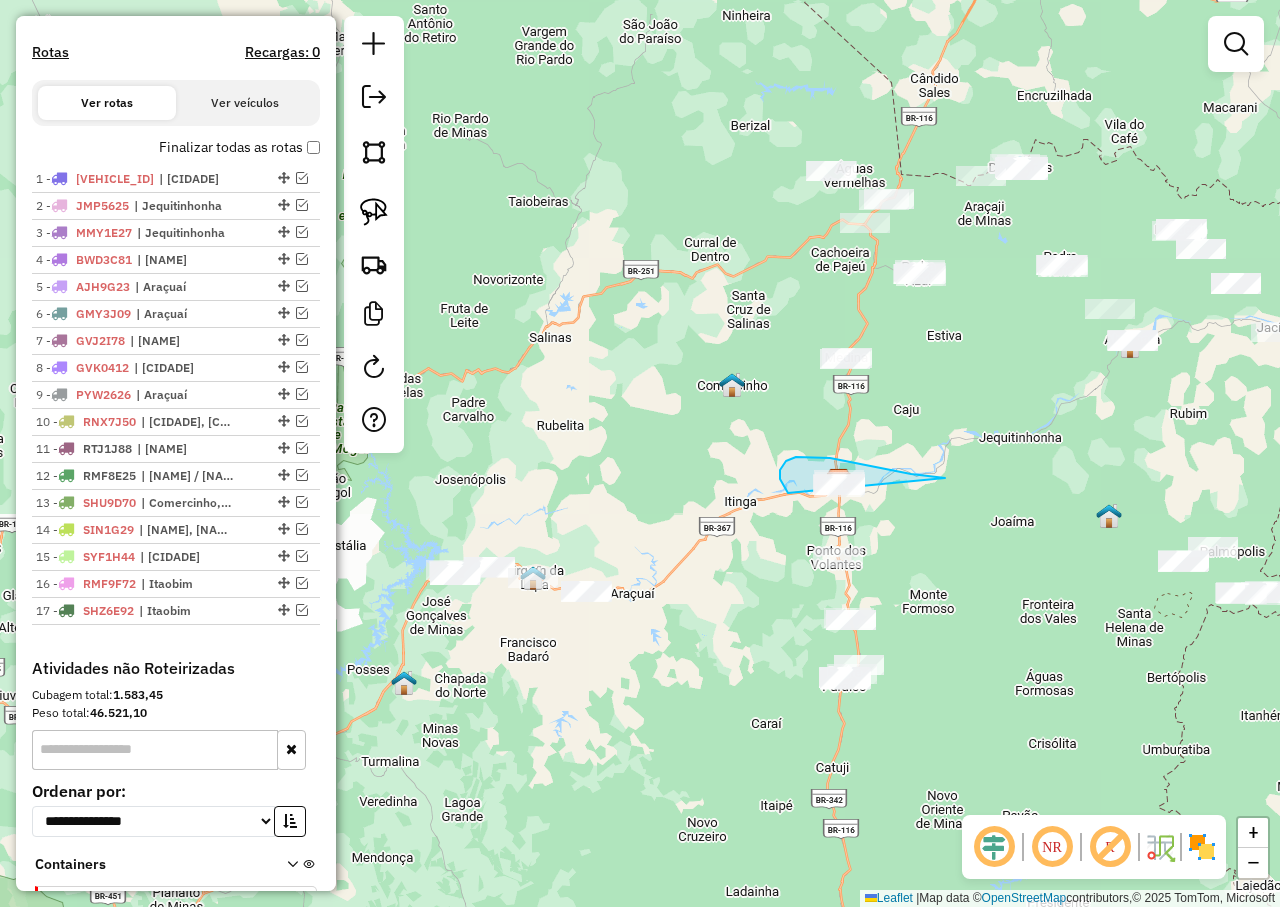 drag, startPoint x: 862, startPoint y: 465, endPoint x: 869, endPoint y: 509, distance: 44.553337 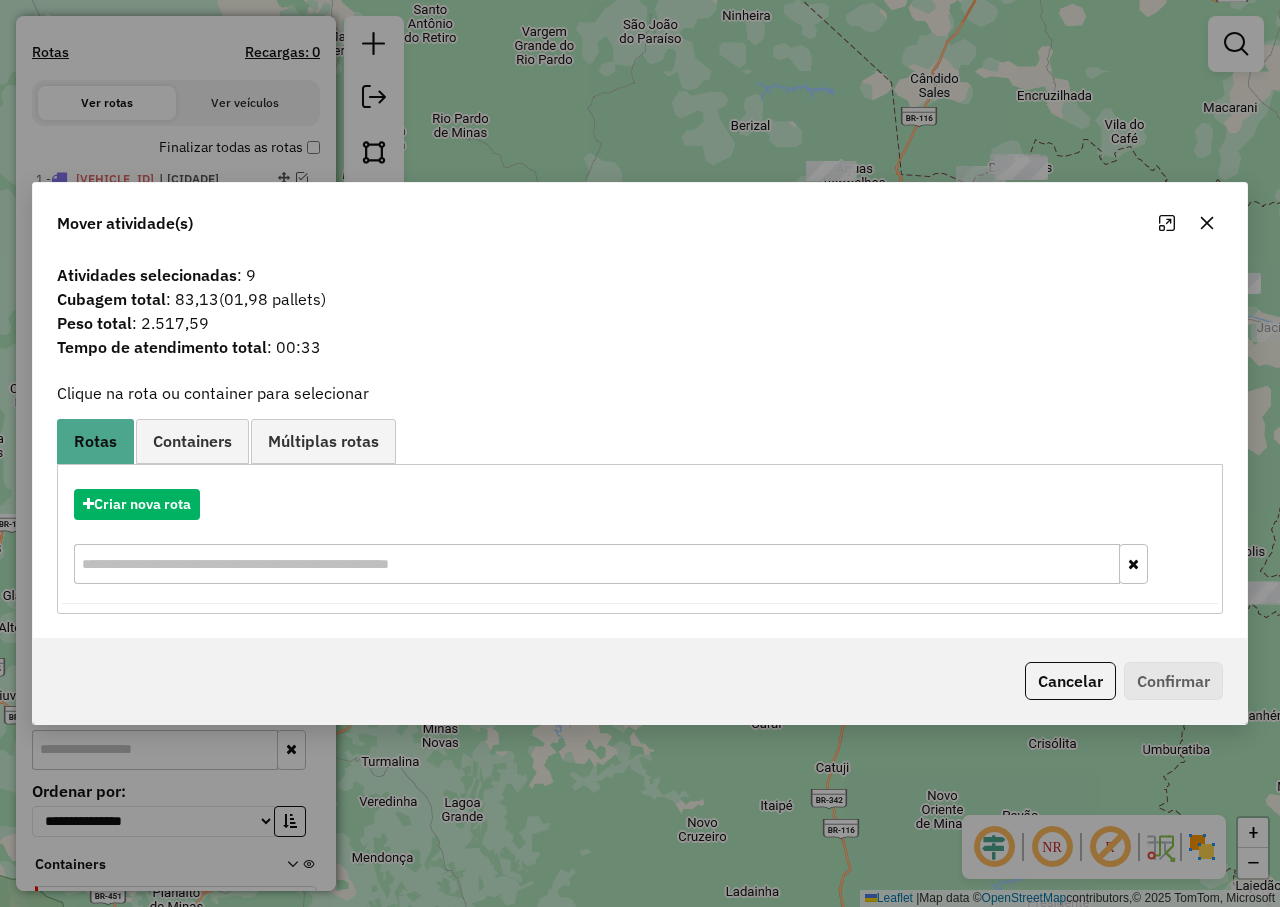 click 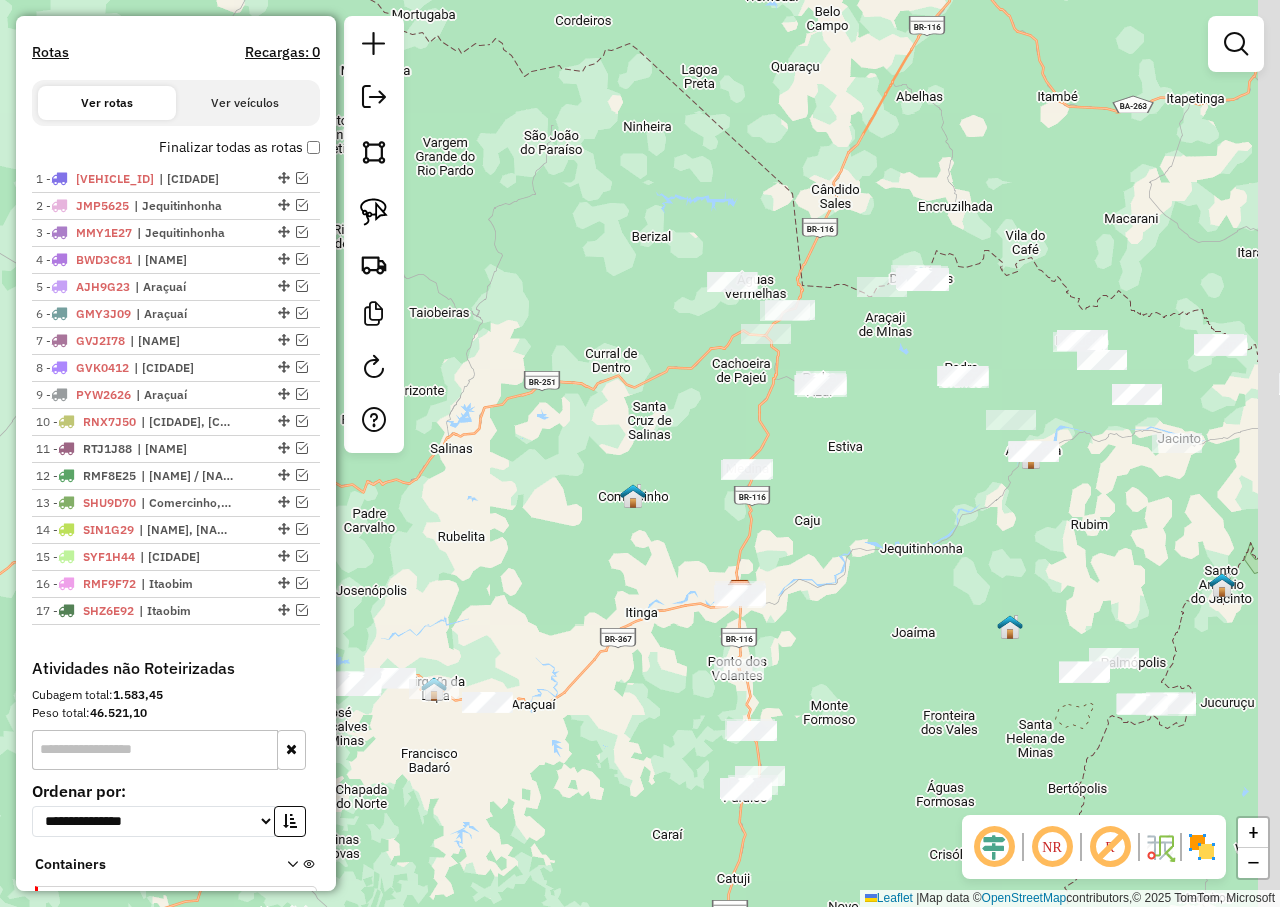 drag, startPoint x: 629, startPoint y: 776, endPoint x: 611, endPoint y: 789, distance: 22.203604 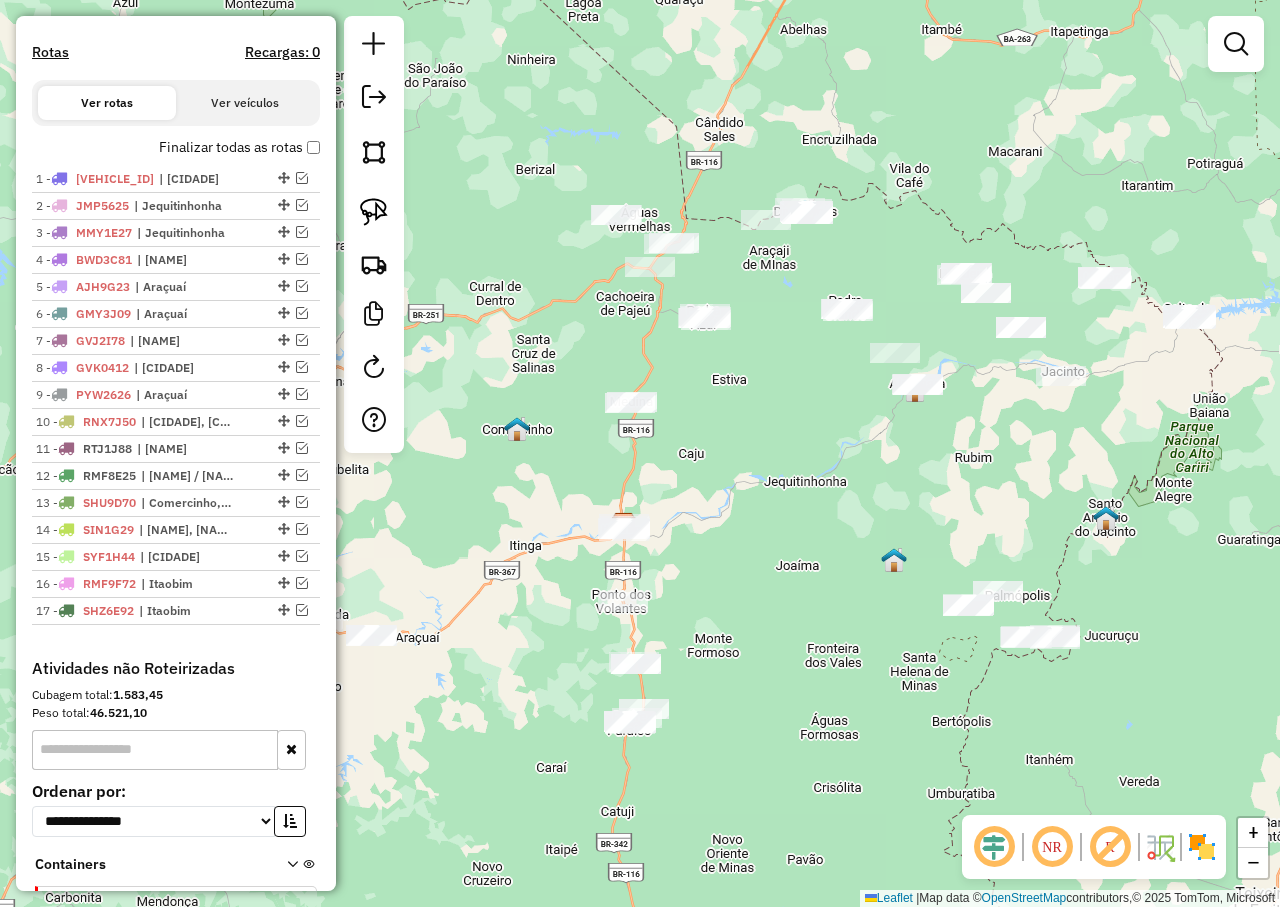 drag, startPoint x: 888, startPoint y: 666, endPoint x: 783, endPoint y: 561, distance: 148.49243 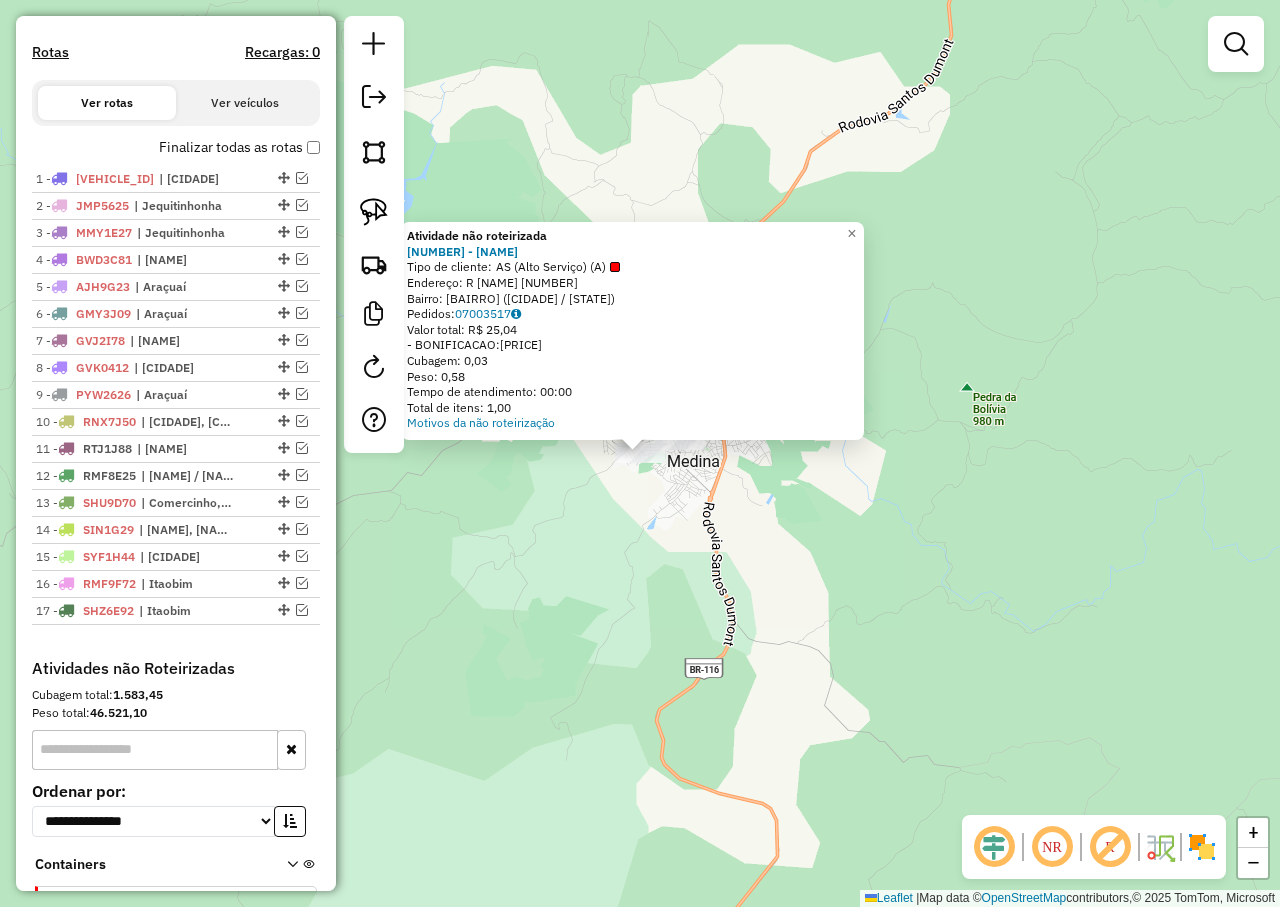 click on "Atividade não roteirizada [NUMBER] - [NAME] Tipo de cliente: AS (Alto Serviço) (A) Endereço: [STREET] [NUMBER] Bairro: [BAIRRO] ([CIDADE] / [STATE]) Pedidos: [NUMBER] Valor total: [PRICE] - BONIFICACAO: [PRICE] Cubagem: [NUMBER] Peso: [NUMBER] Tempo de atendimento: [TIME] Total de itens: [NUMBER] Motivos da não roteirização × Janela de atendimento Grade de atendimento Capacidade Transportadoras Veículos Cliente Pedidos Rotas Selecione os dias de semana para filtrar as janelas de atendimento Seg Ter Qua Qui Sex Sáb Dom Informe o período da janela de atendimento: De: Até: Filtrar exatamente a janela do cliente Considerar janela de atendimento padrão Selecione os dias de semana para filtrar as grades de atendimento Seg Ter Qua Qui Sex Sáb Dom Considerar clientes sem dia de atendimento cadastrado Clientes fora do dia de atendimento selecionado Filtrar as atividades entre os valores definidos abaixo: Peso mínimo: De: Até:" 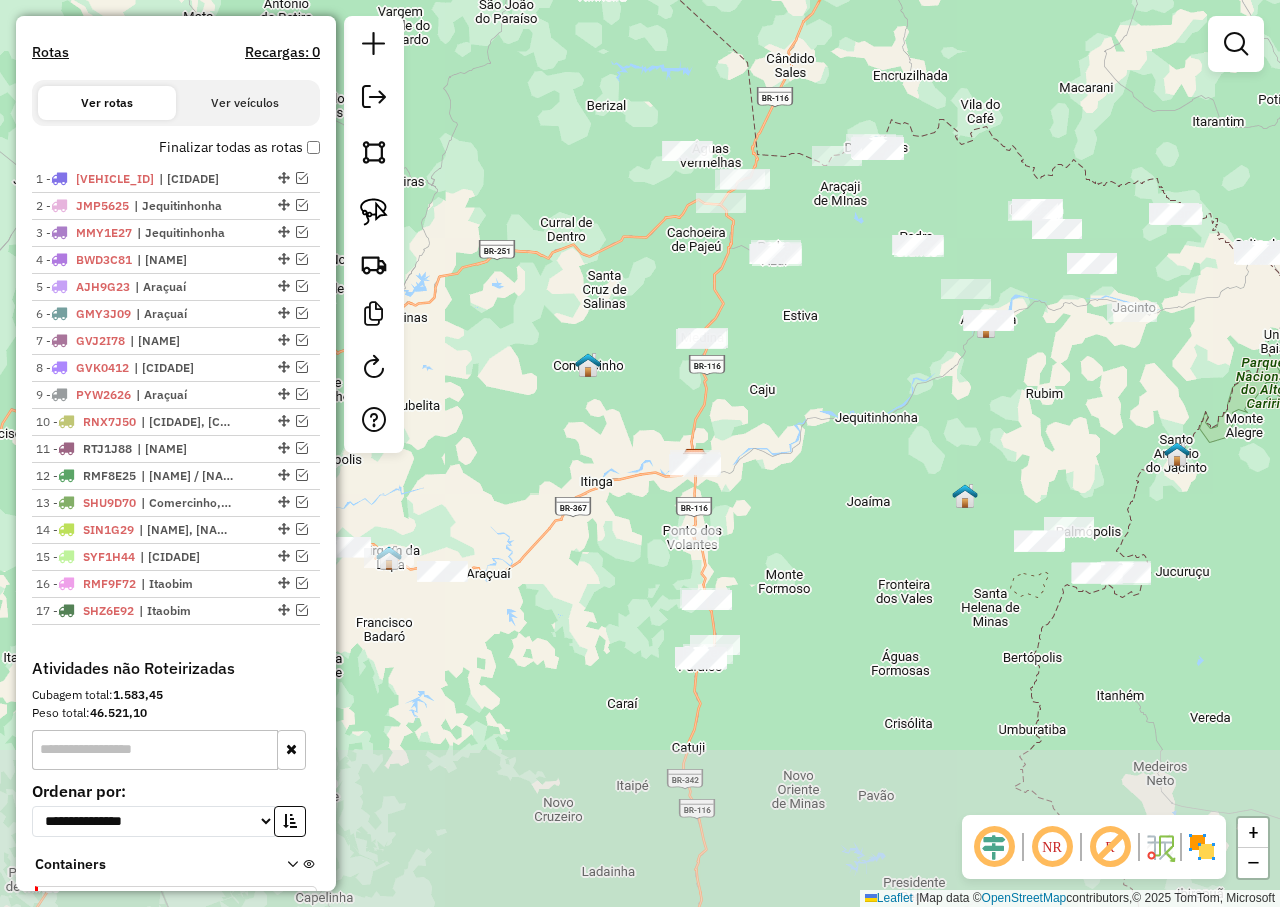 drag, startPoint x: 876, startPoint y: 598, endPoint x: 827, endPoint y: 424, distance: 180.7678 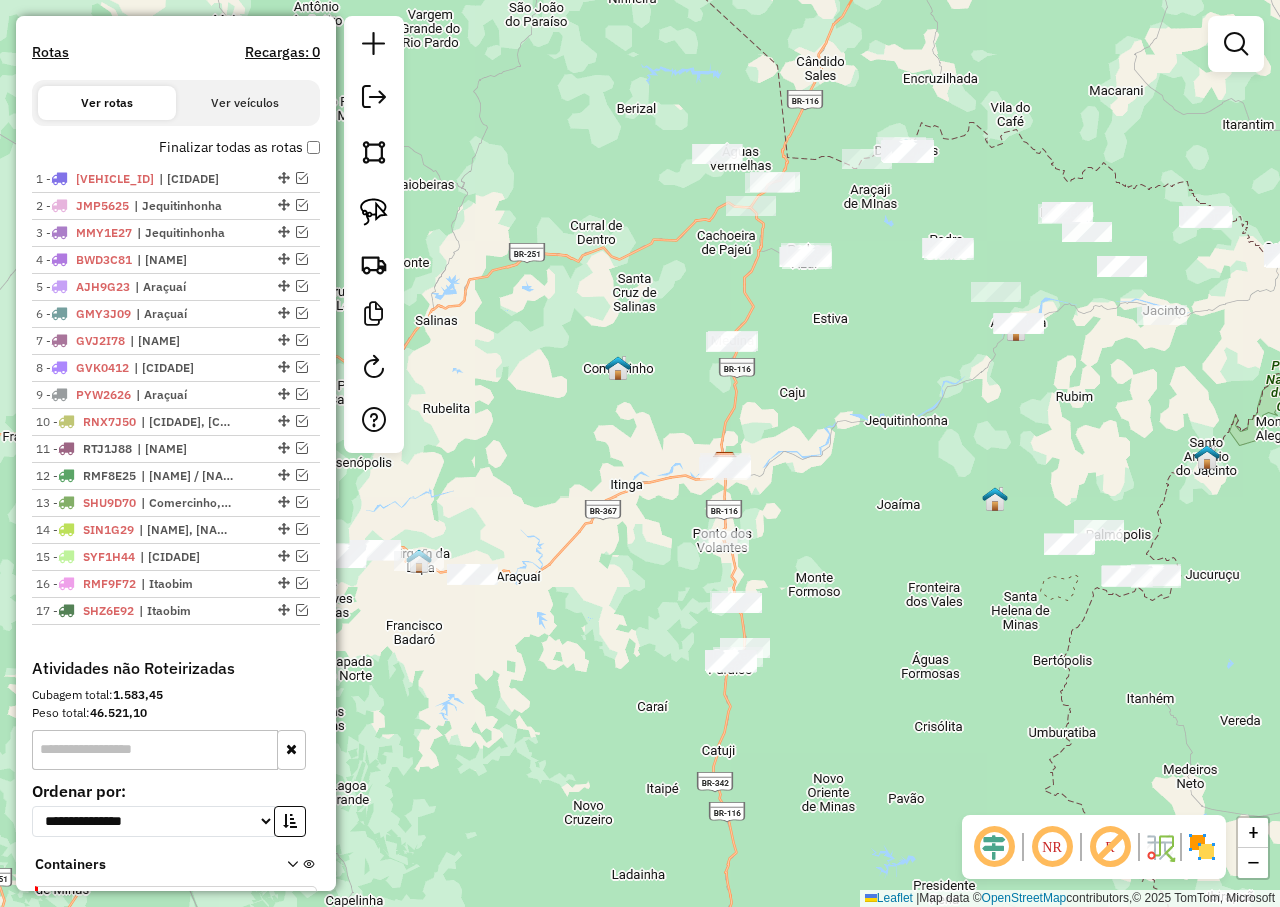 drag, startPoint x: 879, startPoint y: 440, endPoint x: 1013, endPoint y: 425, distance: 134.83694 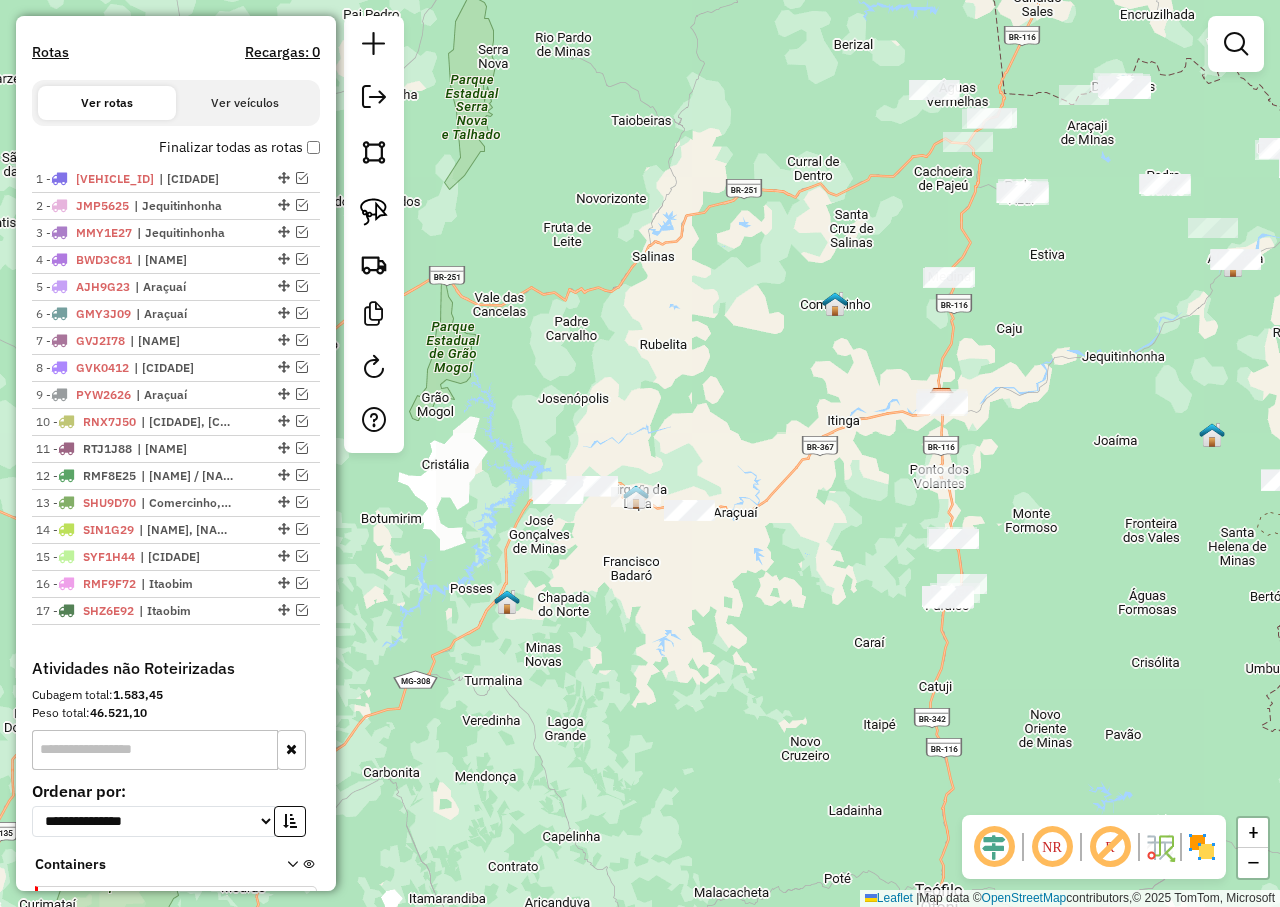 drag, startPoint x: 715, startPoint y: 606, endPoint x: 819, endPoint y: 564, distance: 112.1606 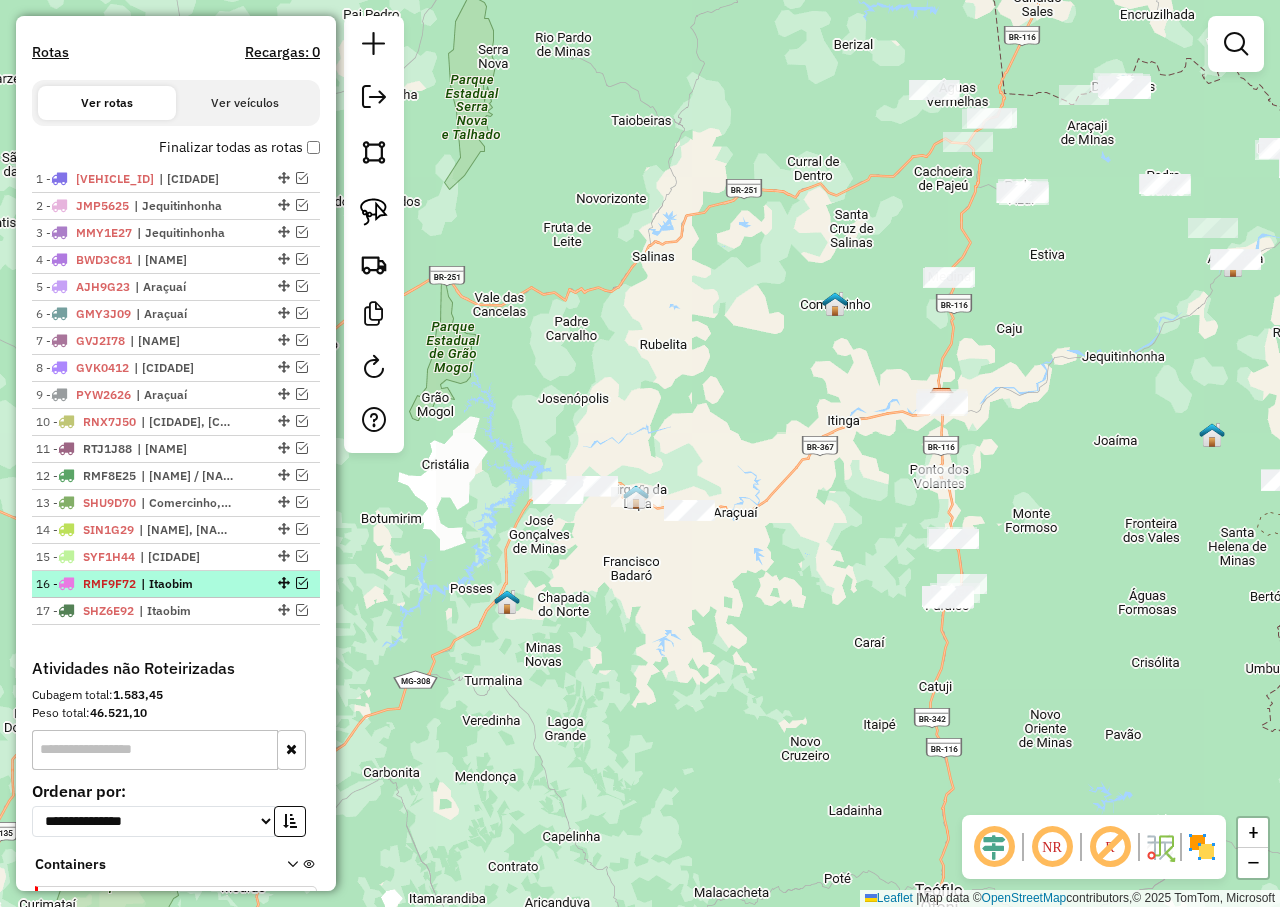 click on "RMF9F72" at bounding box center [109, 583] 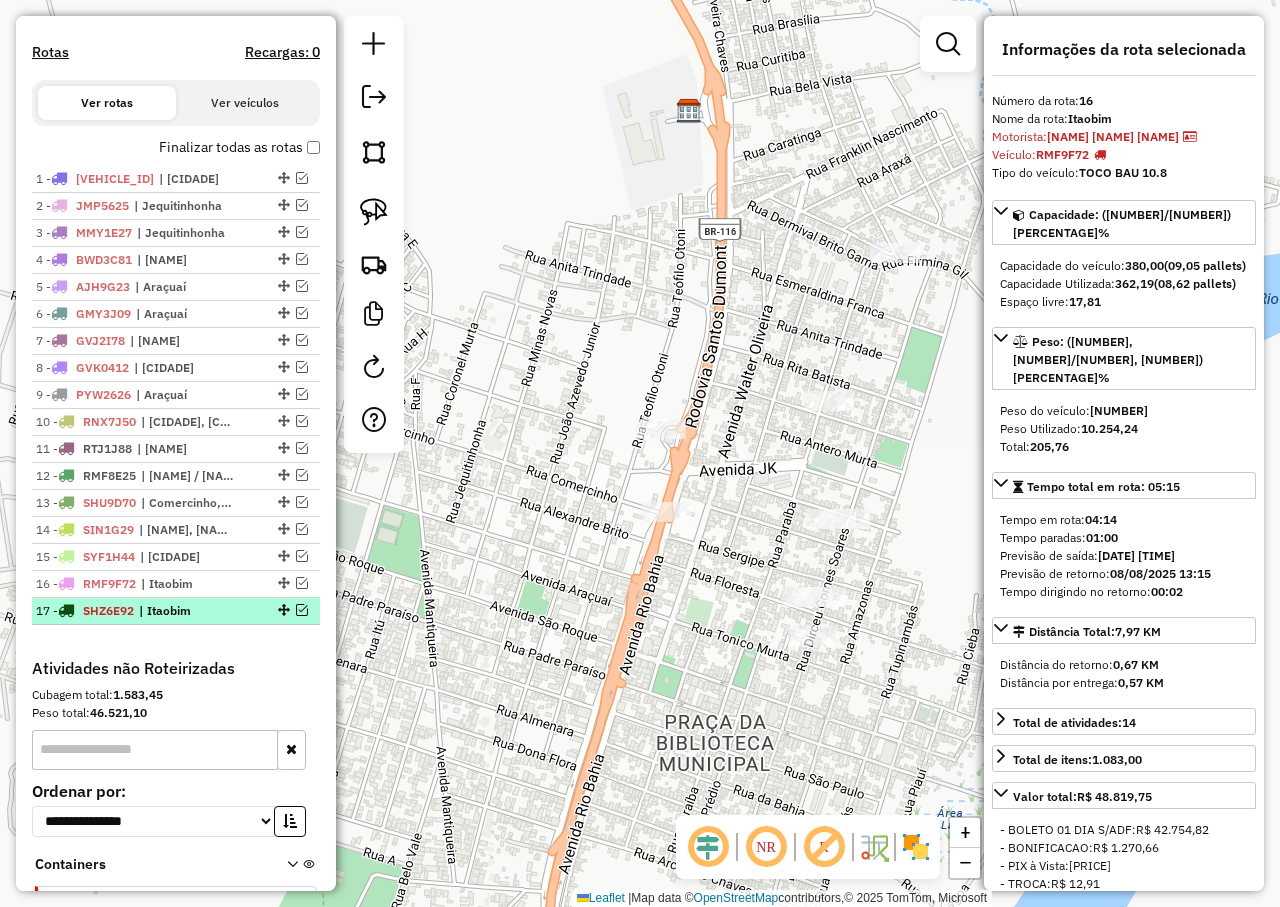 click on "| Itaobim" at bounding box center (185, 611) 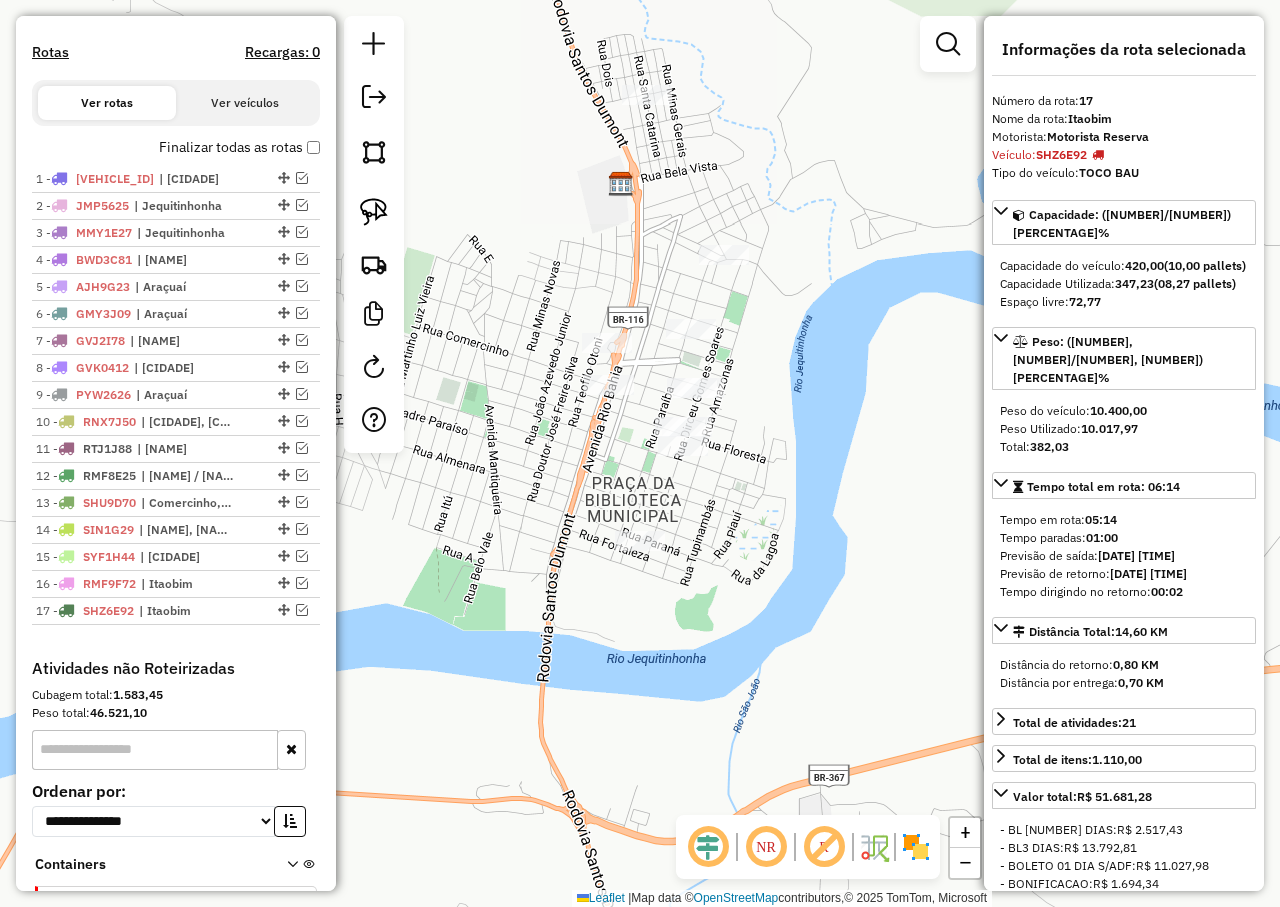 drag, startPoint x: 737, startPoint y: 584, endPoint x: 755, endPoint y: 692, distance: 109.48972 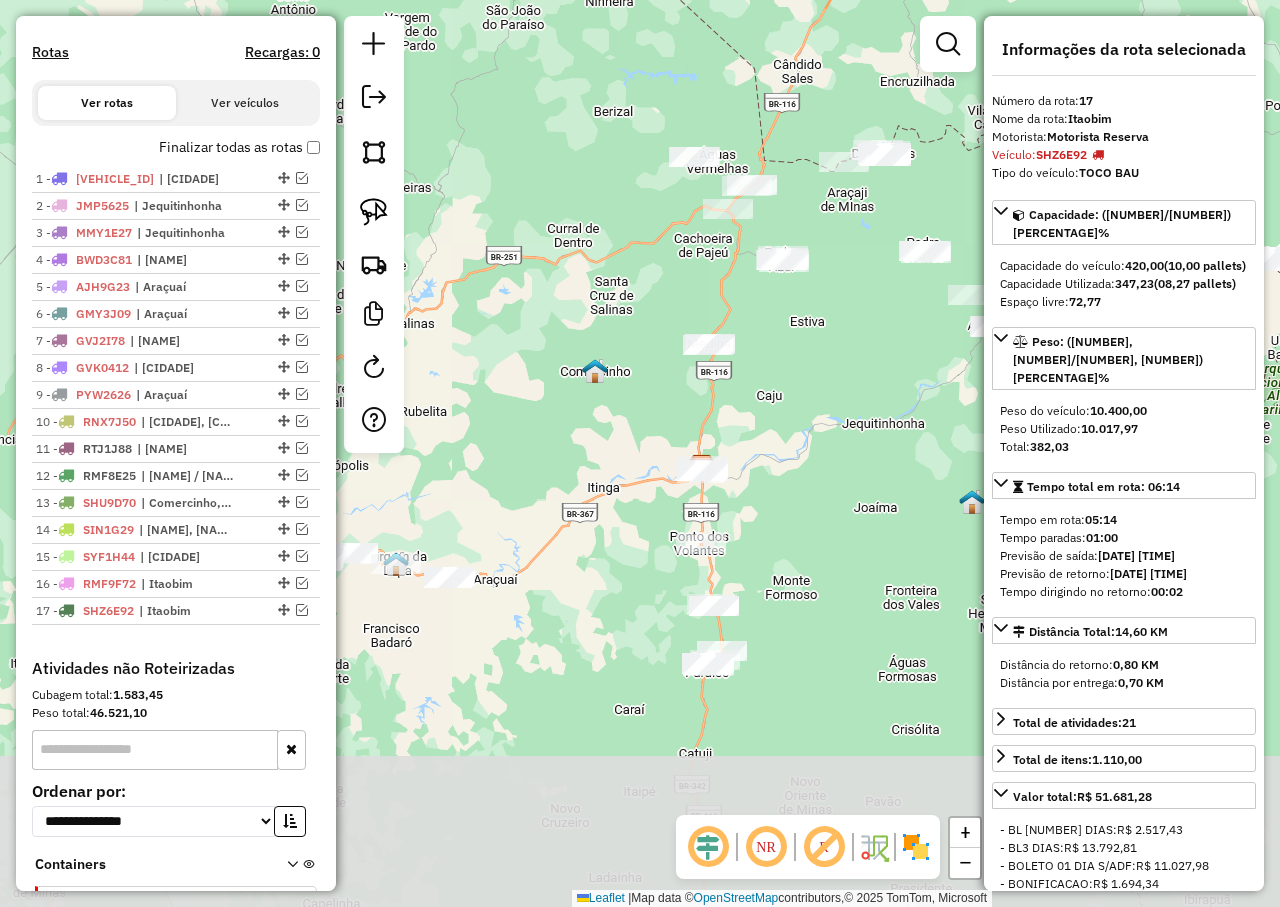 drag, startPoint x: 825, startPoint y: 546, endPoint x: 838, endPoint y: 442, distance: 104.80935 